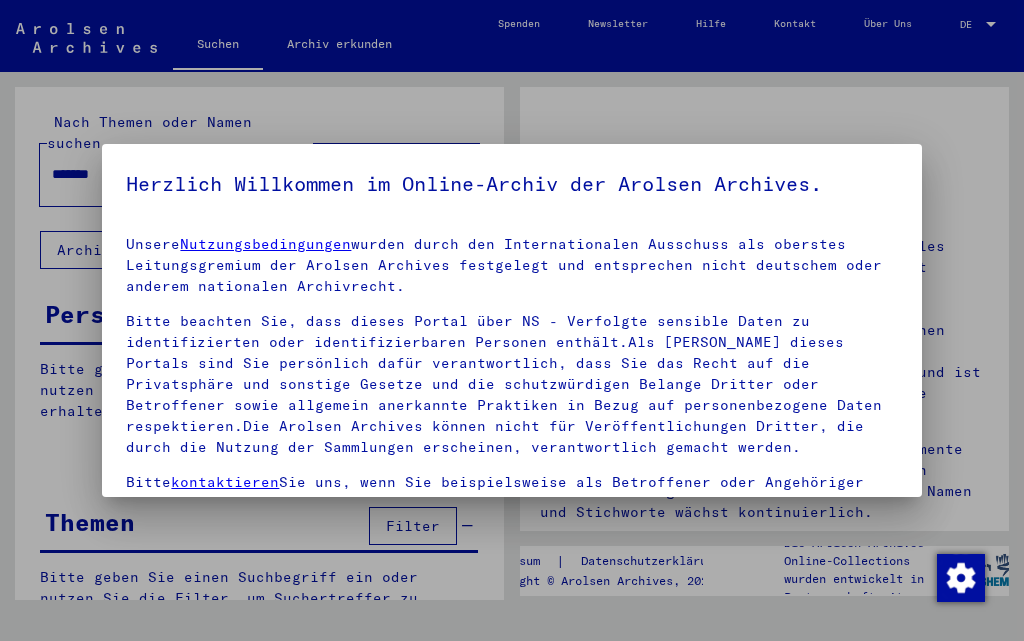 scroll, scrollTop: 0, scrollLeft: 0, axis: both 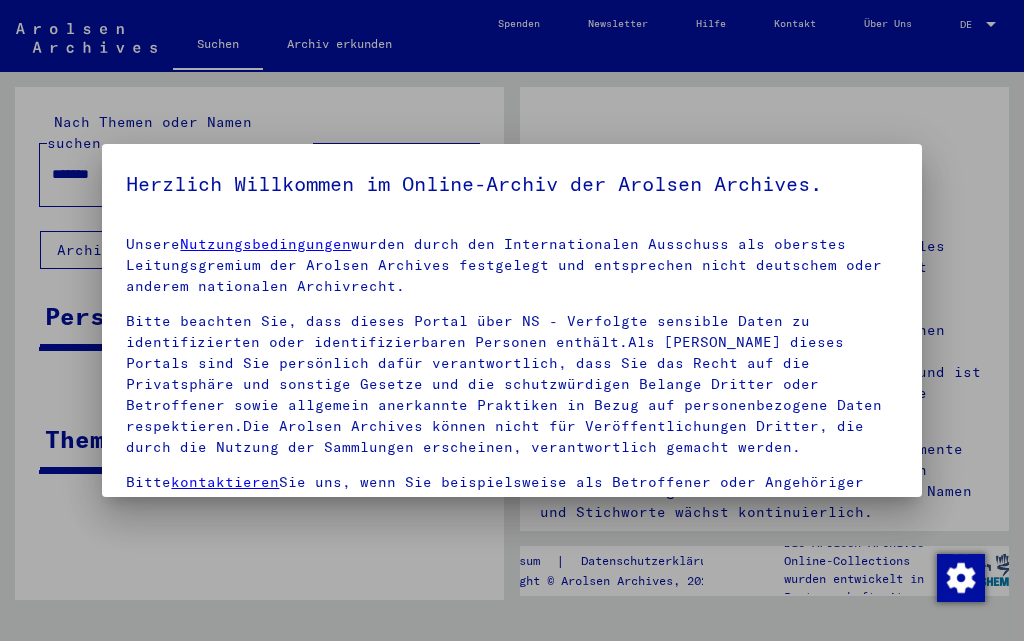 click on "Bitte beachten Sie, dass dieses Portal über NS - Verfolgte sensible Daten zu identifizierten oder identifizierbaren Personen enthält.Als [PERSON_NAME] dieses Portals sind Sie persönlich dafür verantwortlich, dass Sie das Recht auf die Privatsphäre und sonstige Gesetze und die schutzwürdigen Belange Dritter oder Betroffener sowie allgemein anerkannte Praktiken in Bezug auf personenbezogene Daten respektieren.Die Arolsen Archives können nicht für Veröffentlichungen Dritter, die durch die Nutzung der Sammlungen erscheinen, verantwortlich gemacht werden." at bounding box center (511, 384) 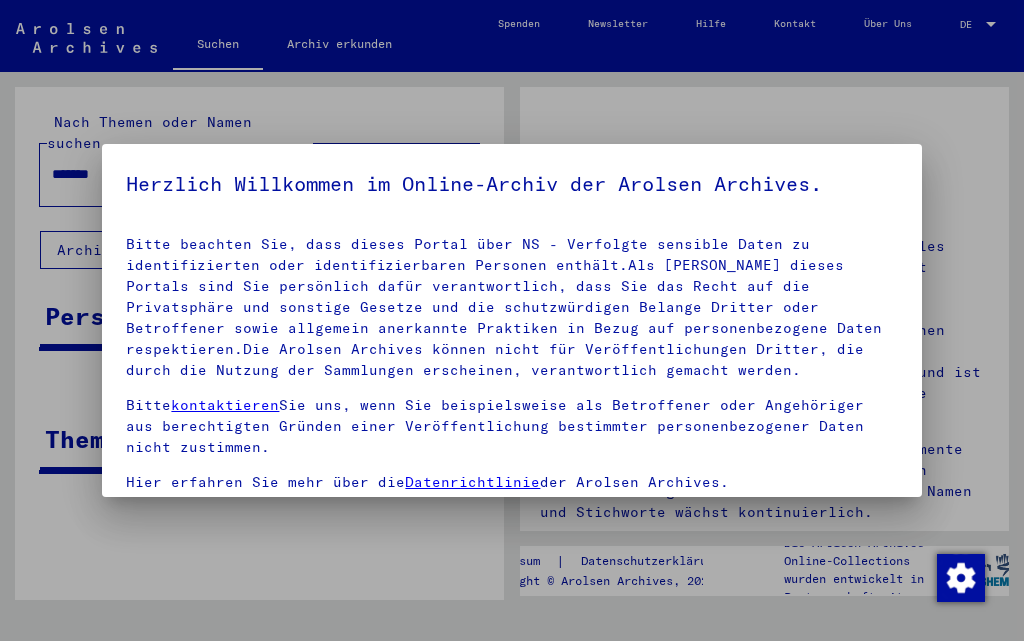 scroll, scrollTop: 216, scrollLeft: 0, axis: vertical 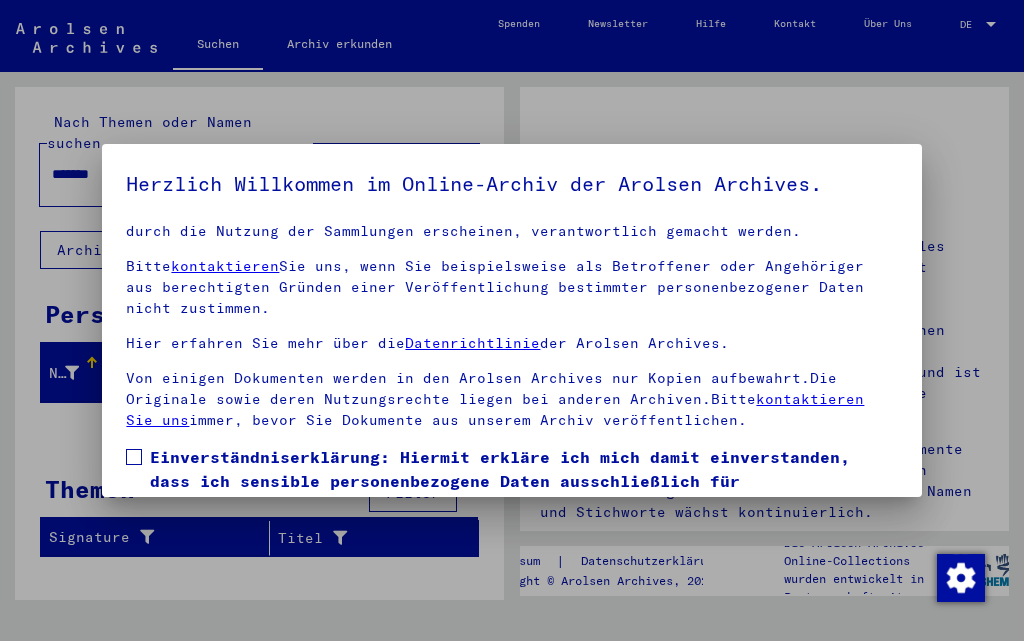 click at bounding box center [134, 457] 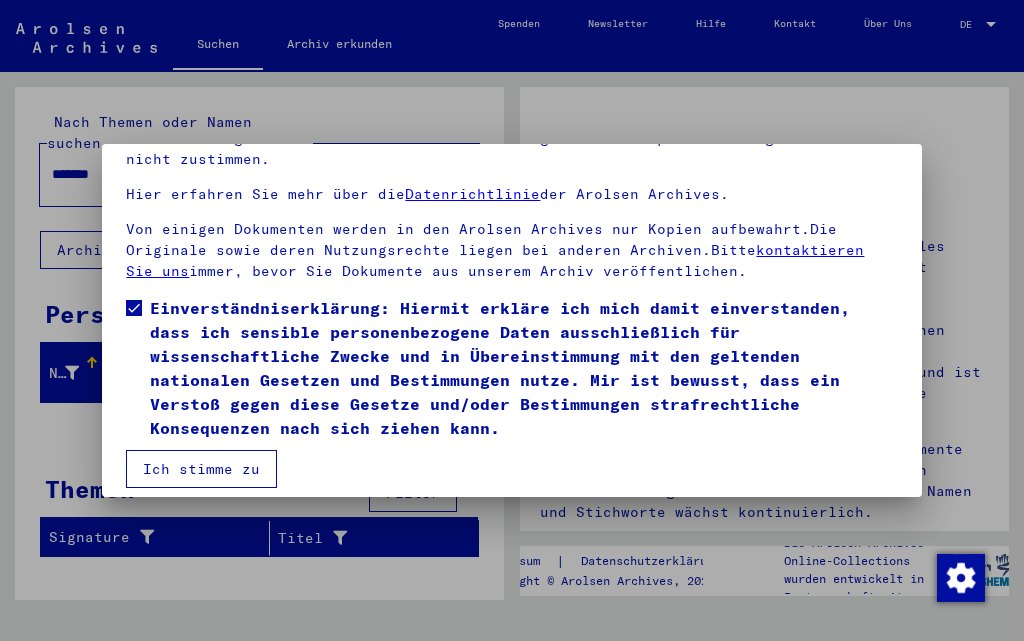 scroll, scrollTop: 164, scrollLeft: 0, axis: vertical 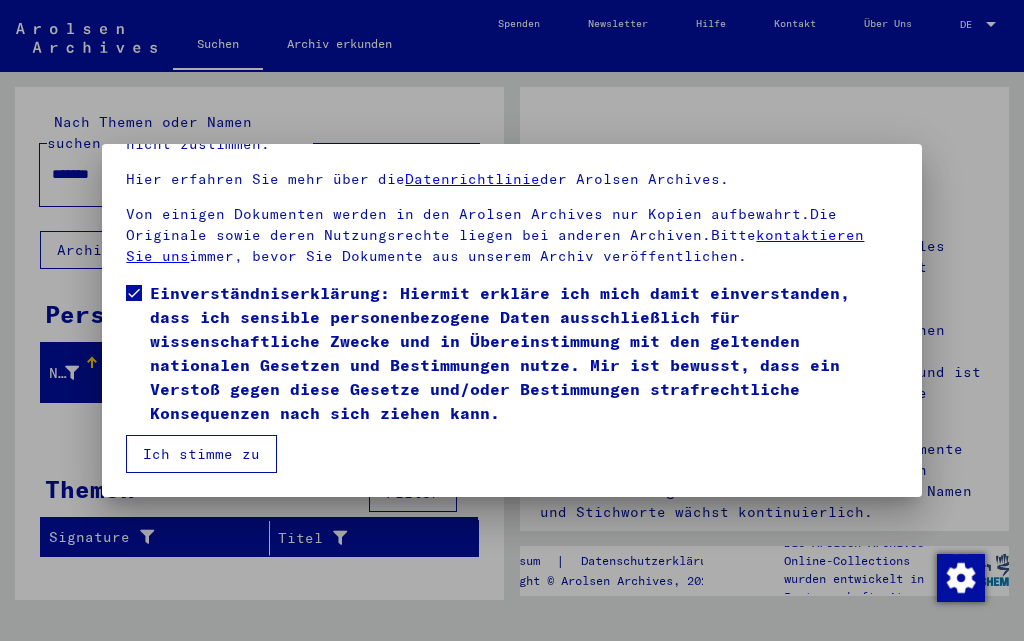 click on "Ich stimme zu" at bounding box center (201, 454) 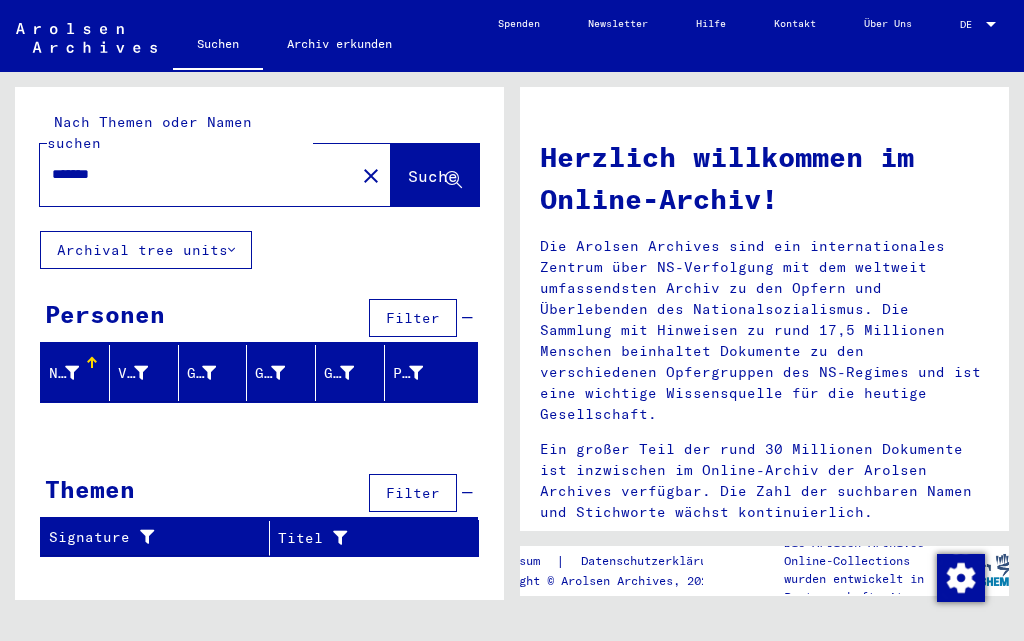 click on "*******" at bounding box center [191, 174] 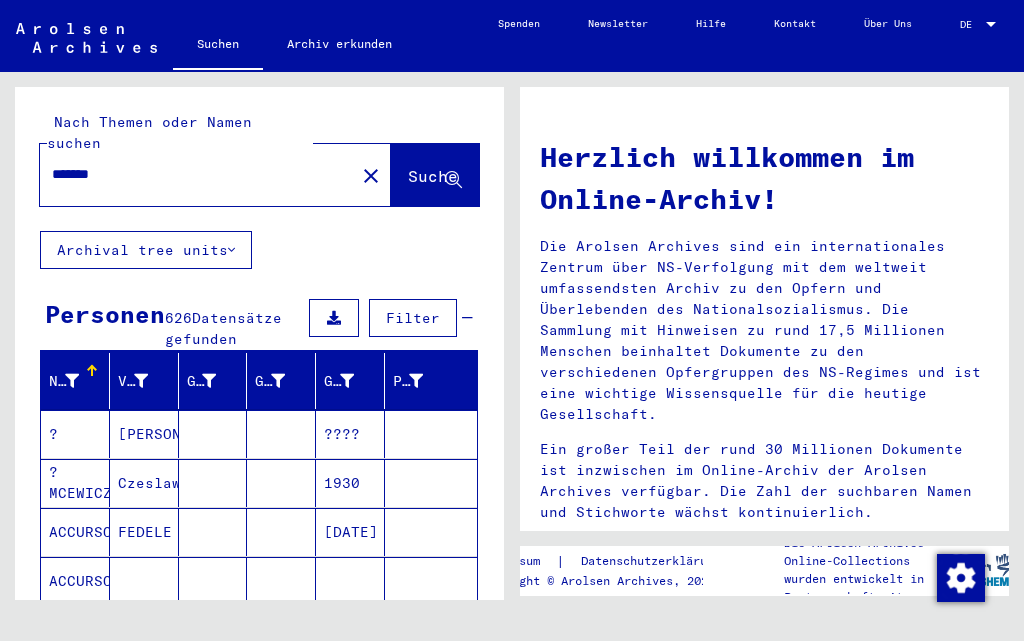 scroll, scrollTop: 100, scrollLeft: 0, axis: vertical 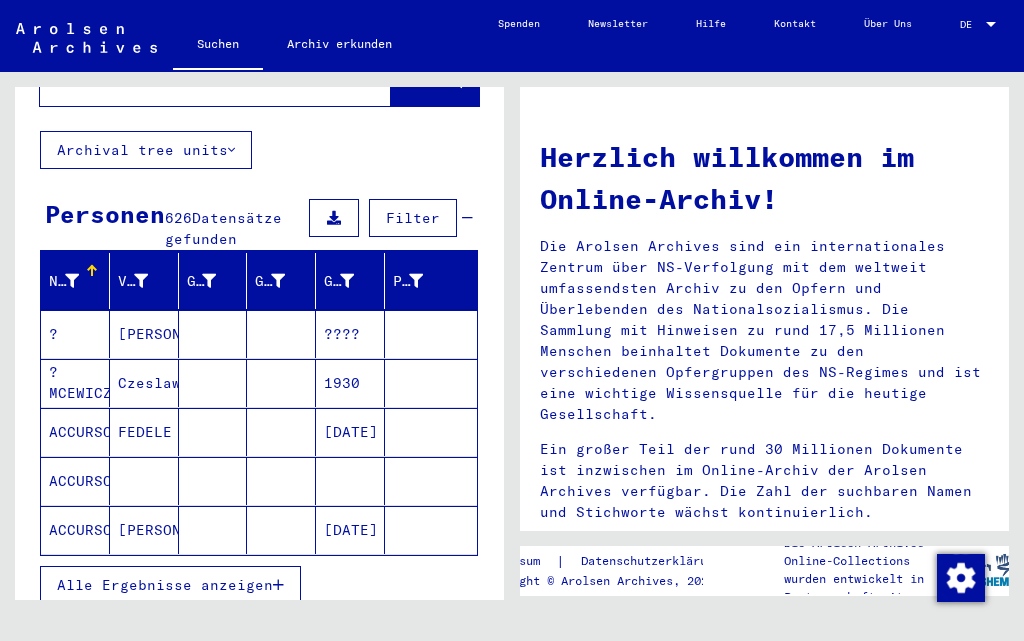 click on "ACCURSO" at bounding box center [75, 530] 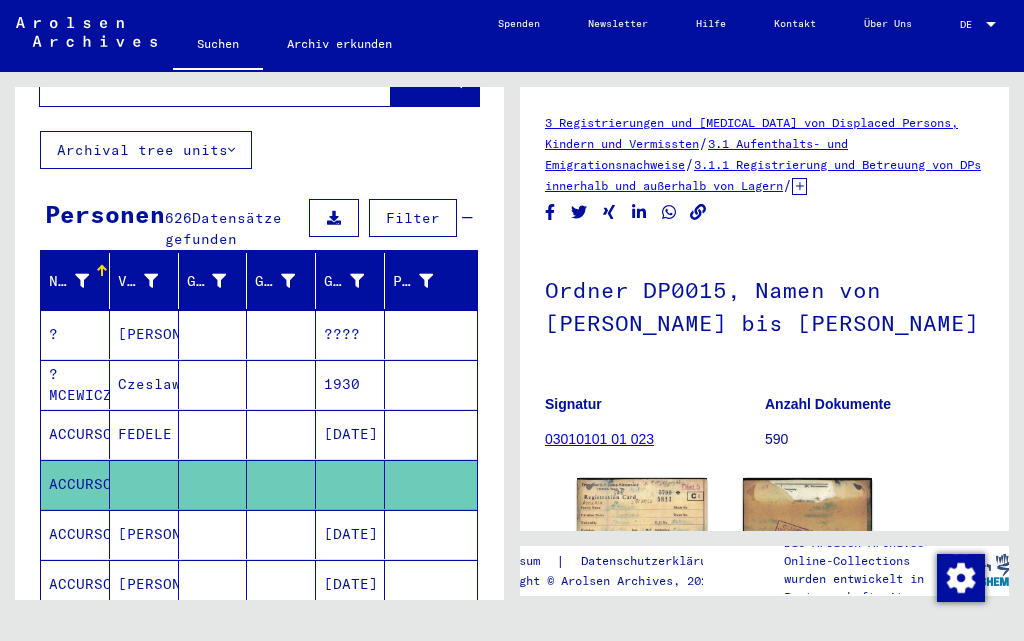 scroll, scrollTop: 0, scrollLeft: 0, axis: both 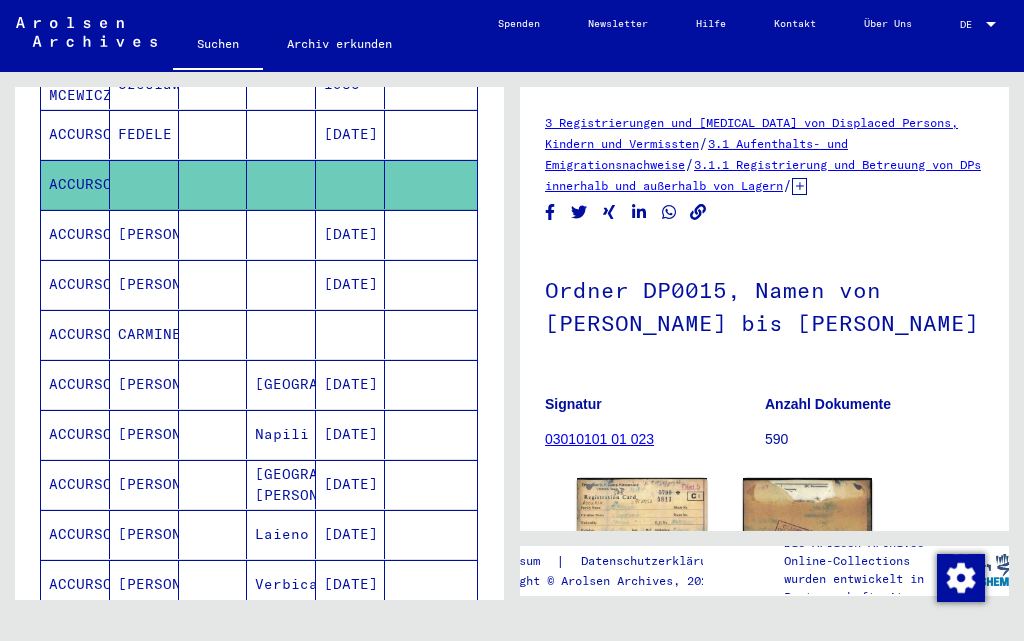 click on "ACCURSO" at bounding box center [75, 534] 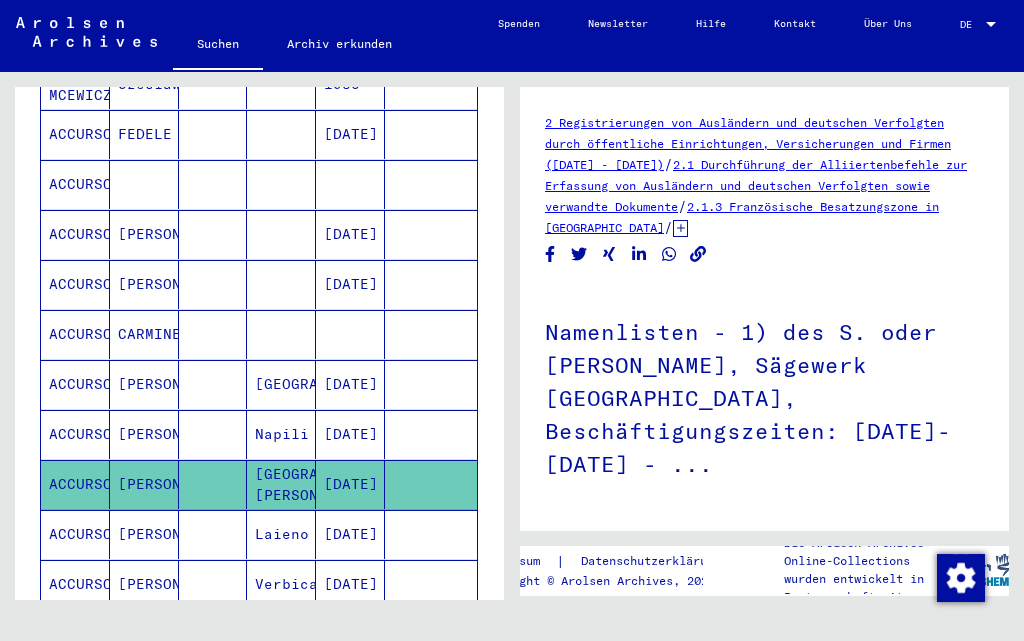 scroll, scrollTop: 0, scrollLeft: 0, axis: both 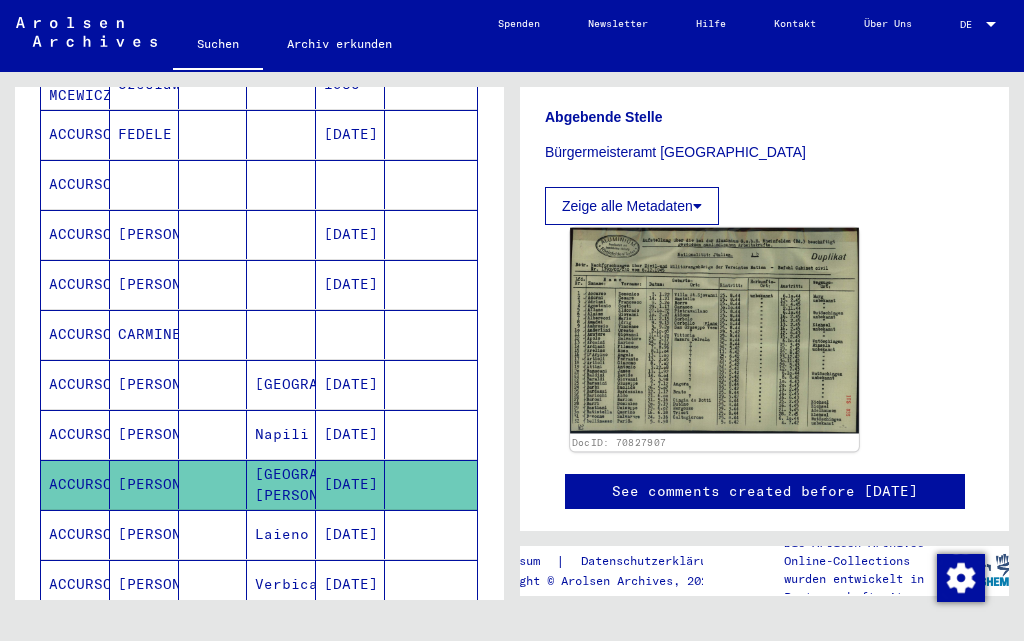 click 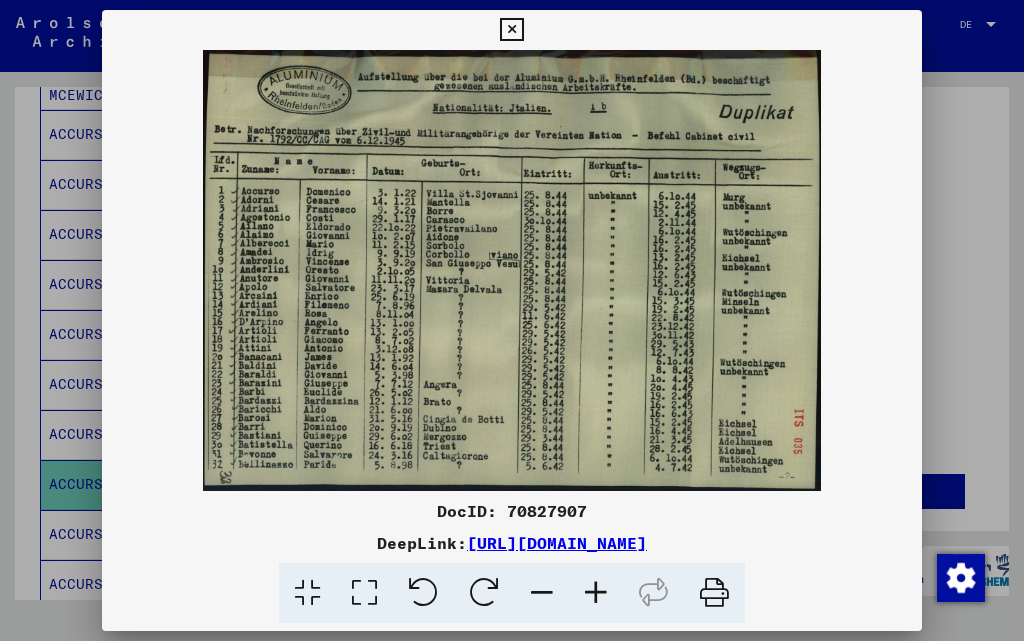 click at bounding box center [596, 593] 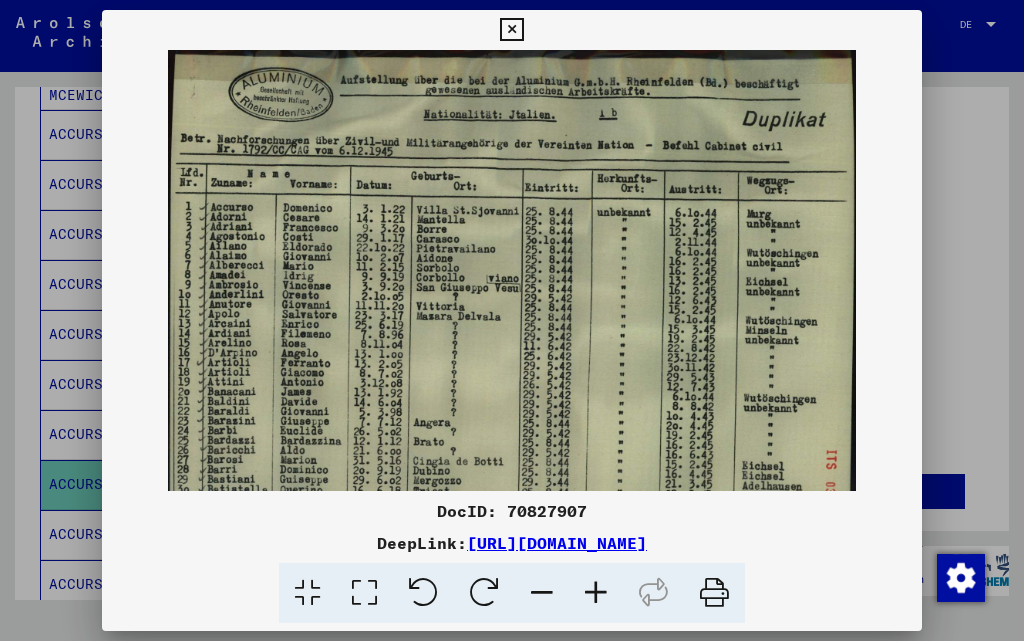click at bounding box center [596, 593] 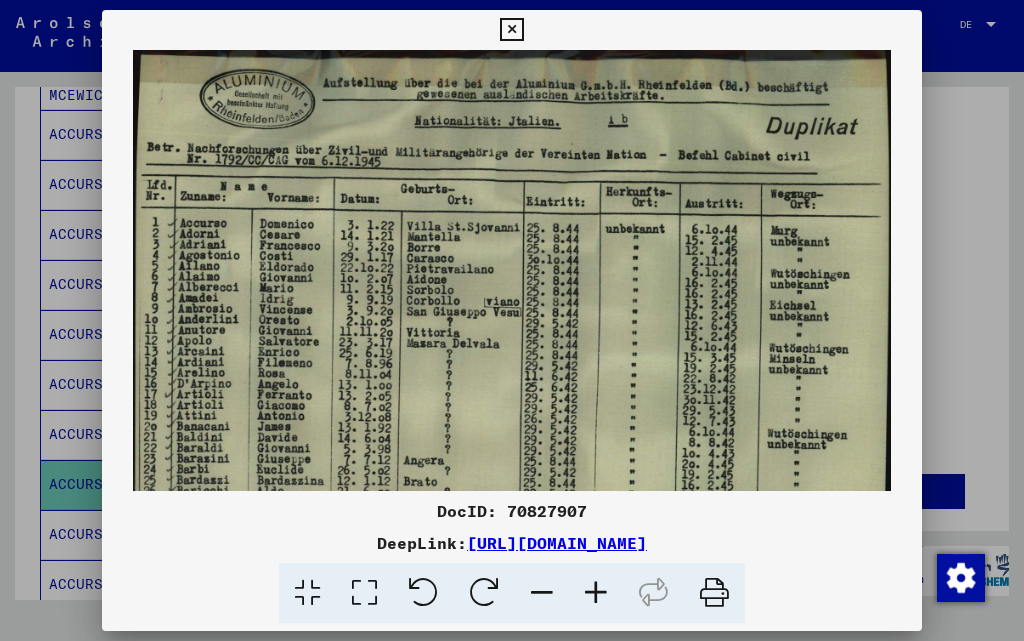 click at bounding box center [596, 593] 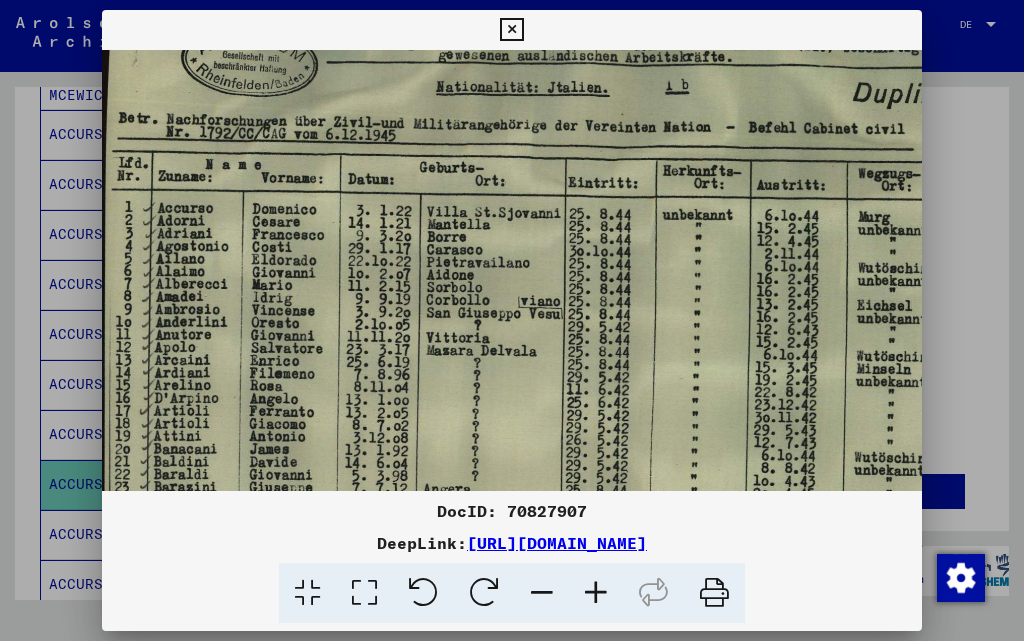 scroll, scrollTop: 75, scrollLeft: 0, axis: vertical 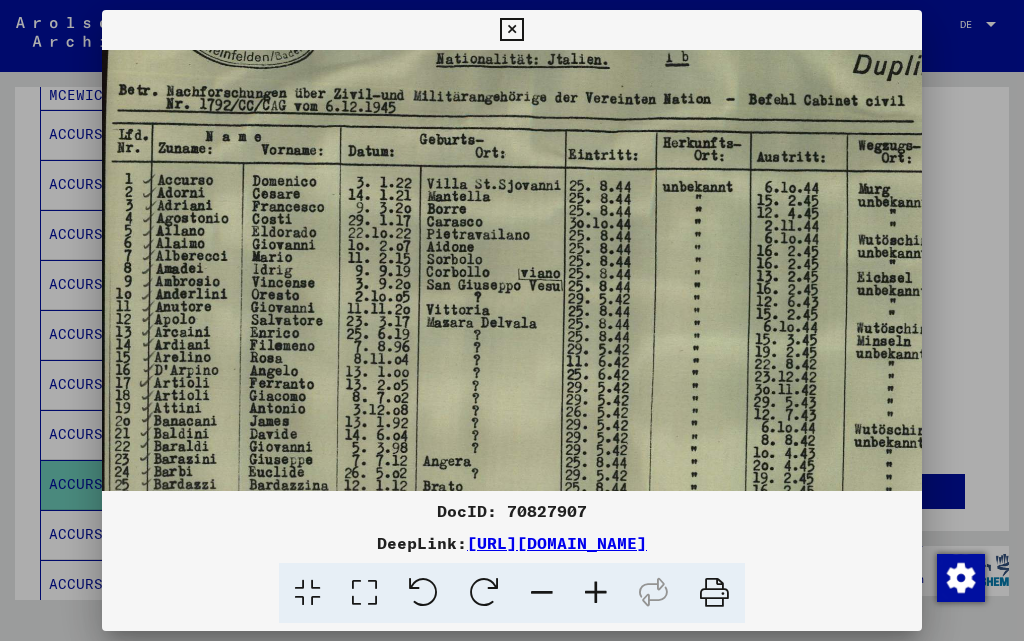 drag, startPoint x: 684, startPoint y: 429, endPoint x: 746, endPoint y: 354, distance: 97.308784 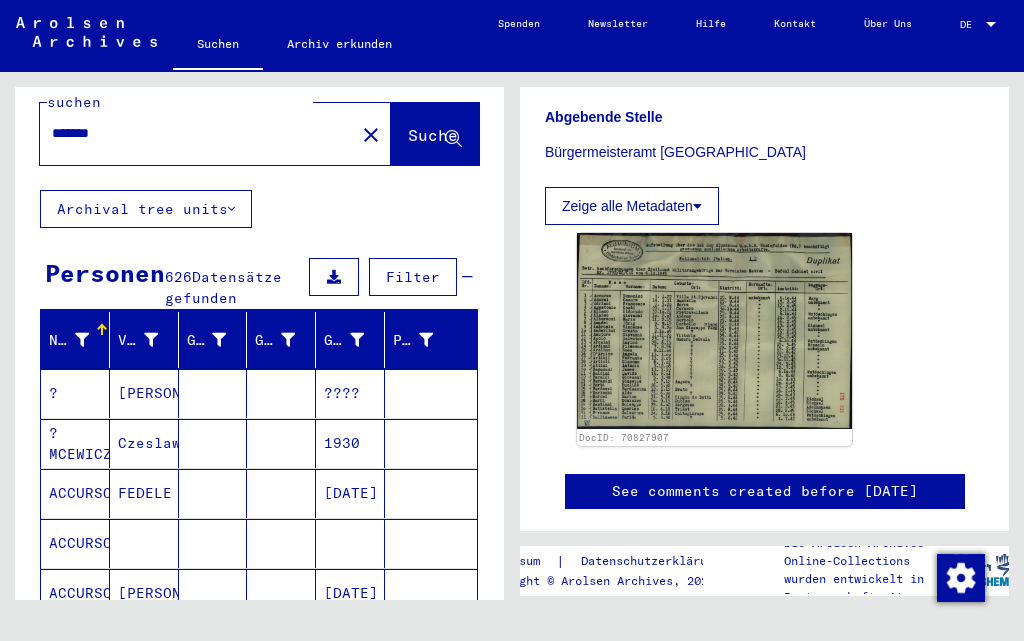 scroll, scrollTop: 0, scrollLeft: 0, axis: both 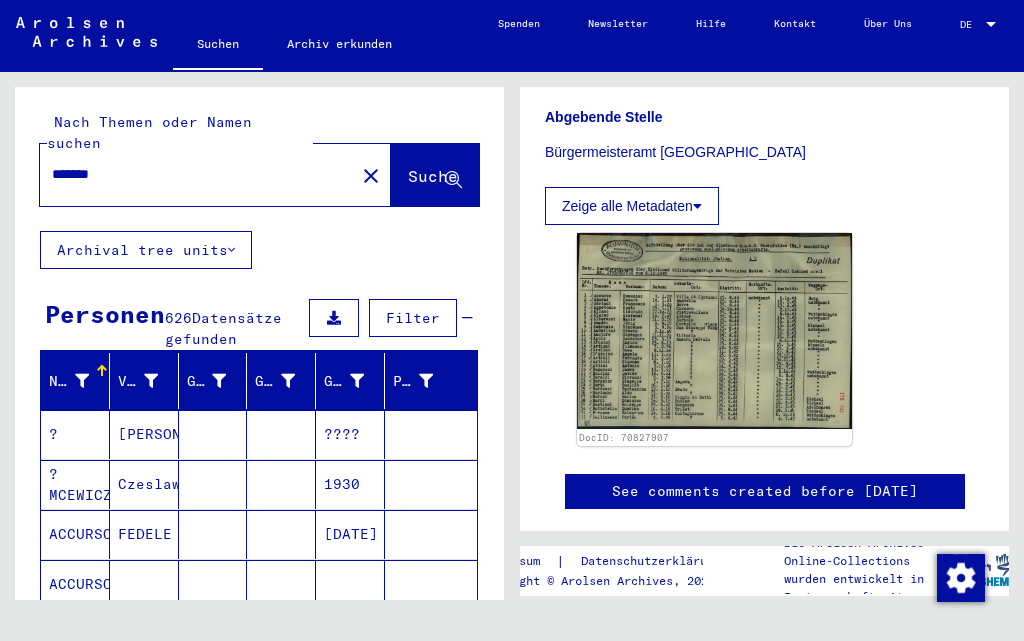 click on "*******" 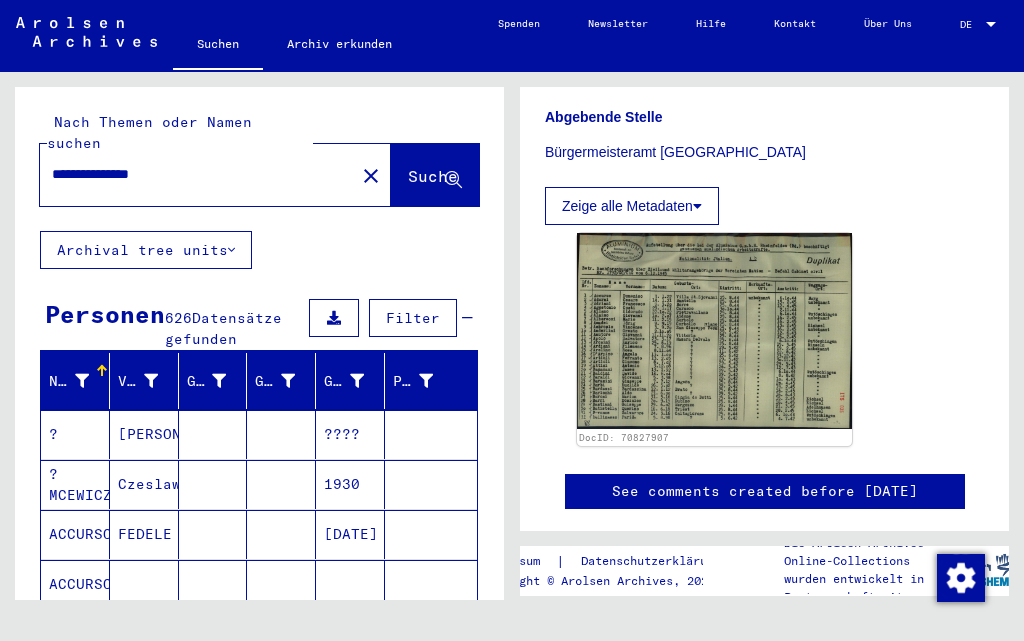 scroll, scrollTop: 0, scrollLeft: 0, axis: both 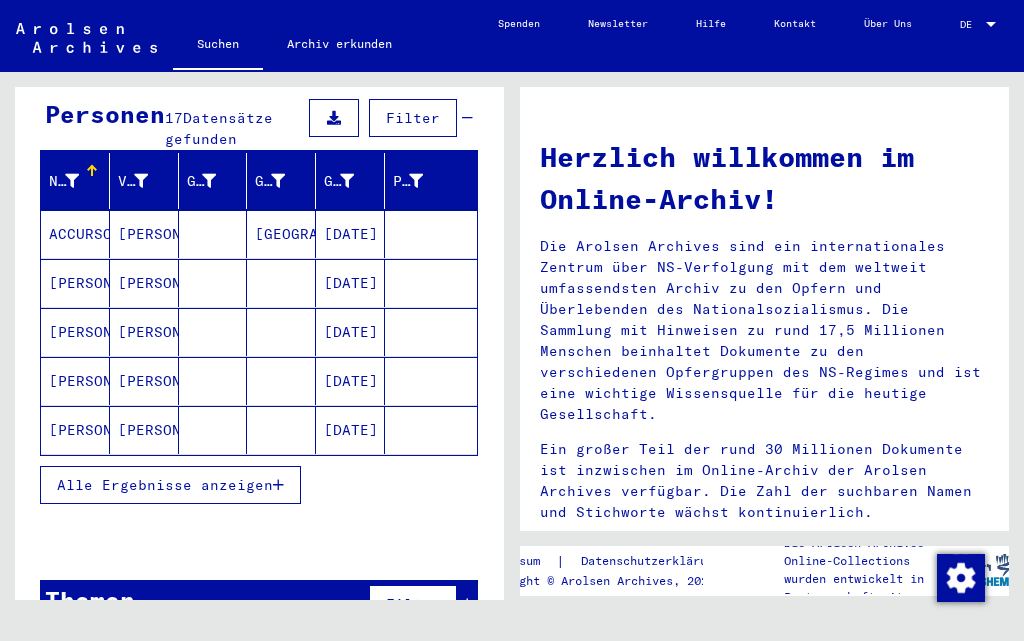 click on "Alle Ergebnisse anzeigen" at bounding box center [165, 485] 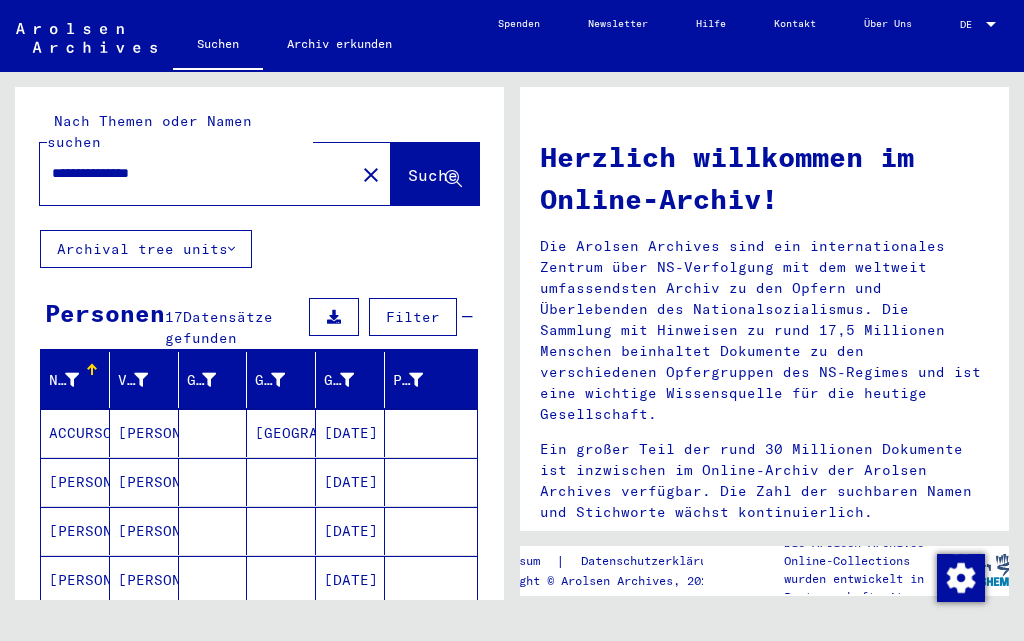 scroll, scrollTop: 0, scrollLeft: 0, axis: both 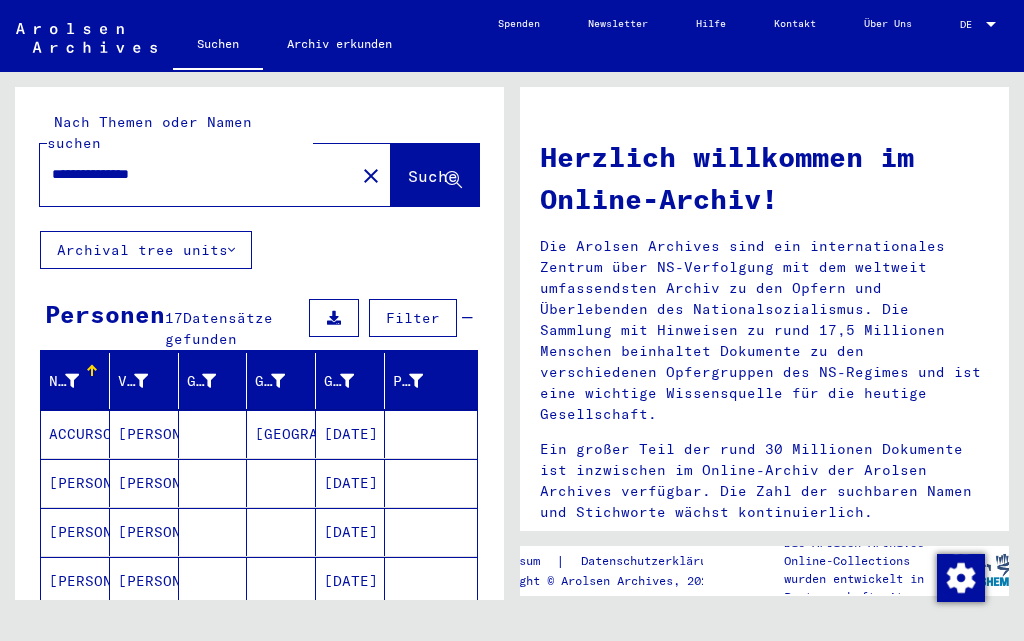 click on "**********" at bounding box center (191, 174) 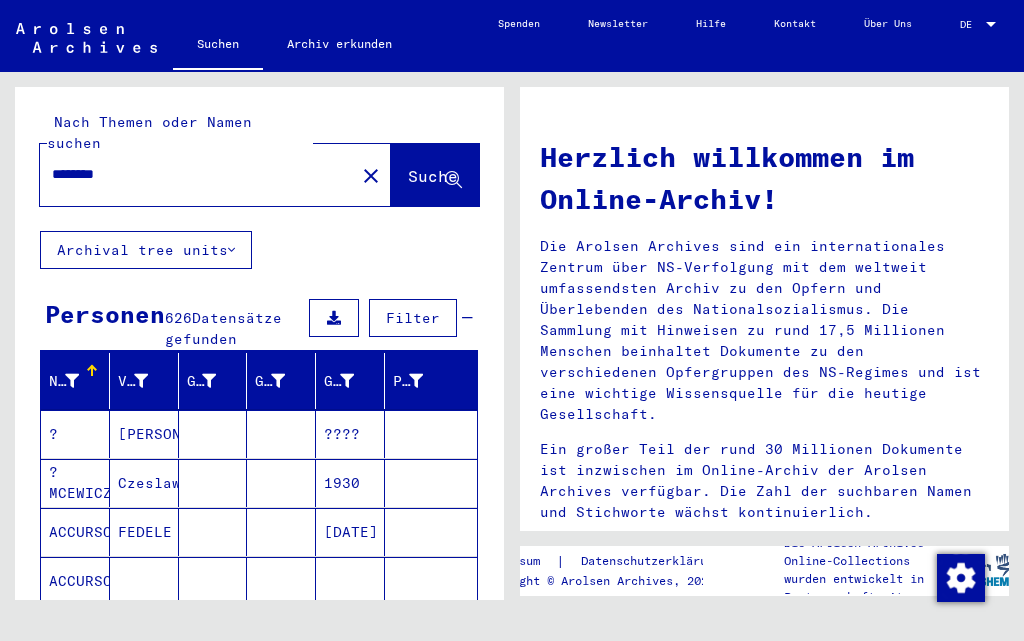 drag, startPoint x: 154, startPoint y: 151, endPoint x: 0, endPoint y: 180, distance: 156.70673 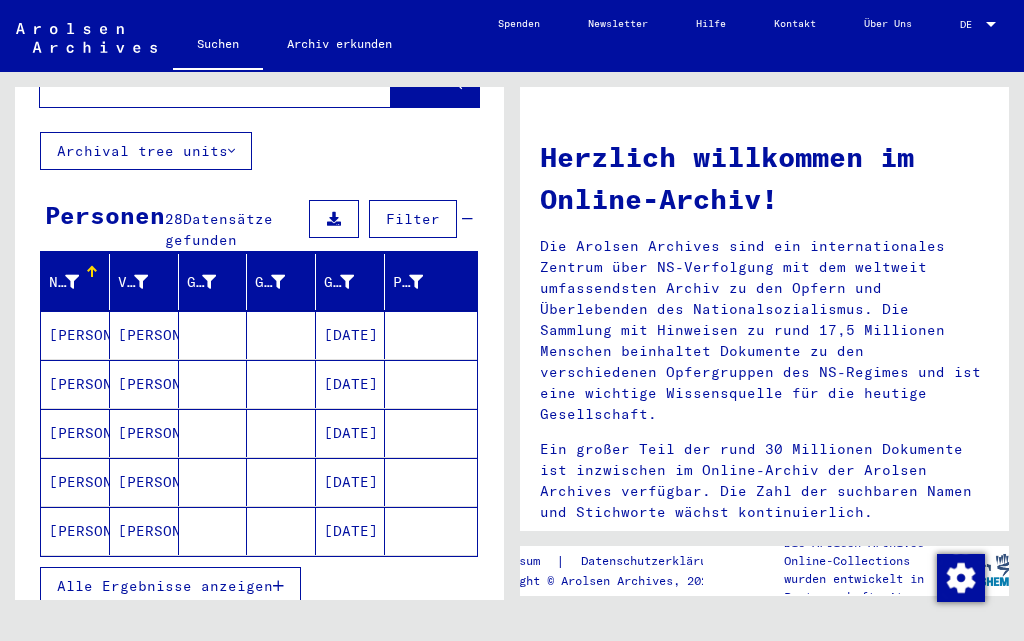 scroll, scrollTop: 100, scrollLeft: 0, axis: vertical 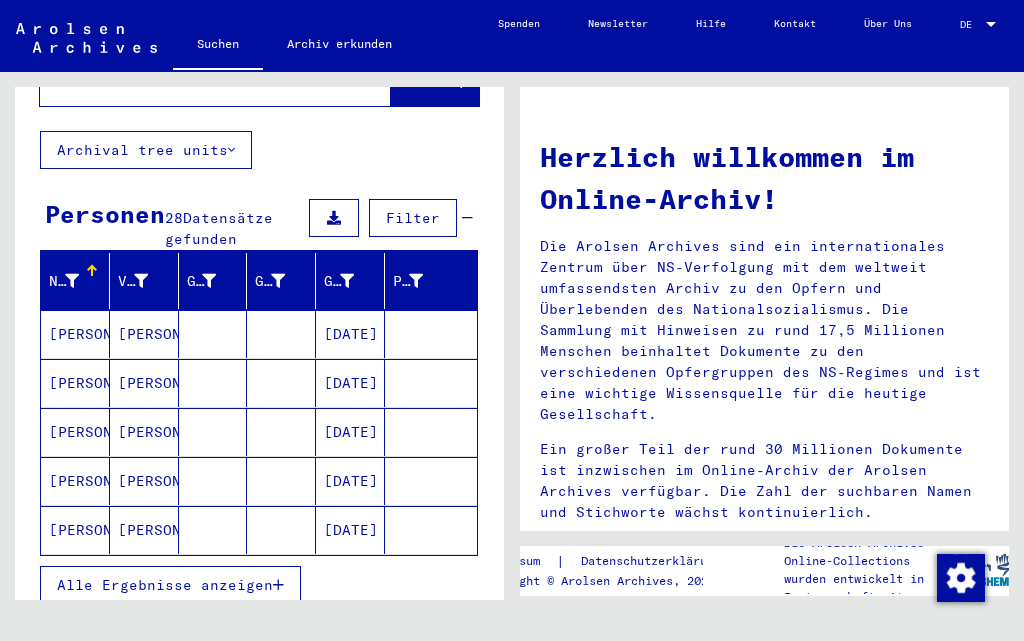 click on "Alle Ergebnisse anzeigen" at bounding box center [165, 585] 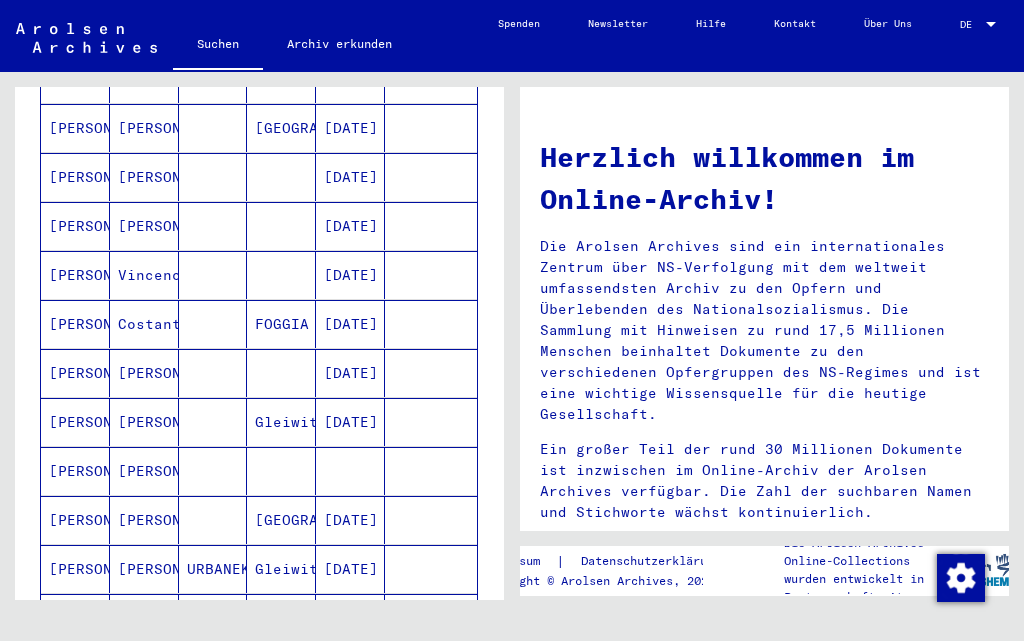 scroll, scrollTop: 0, scrollLeft: 0, axis: both 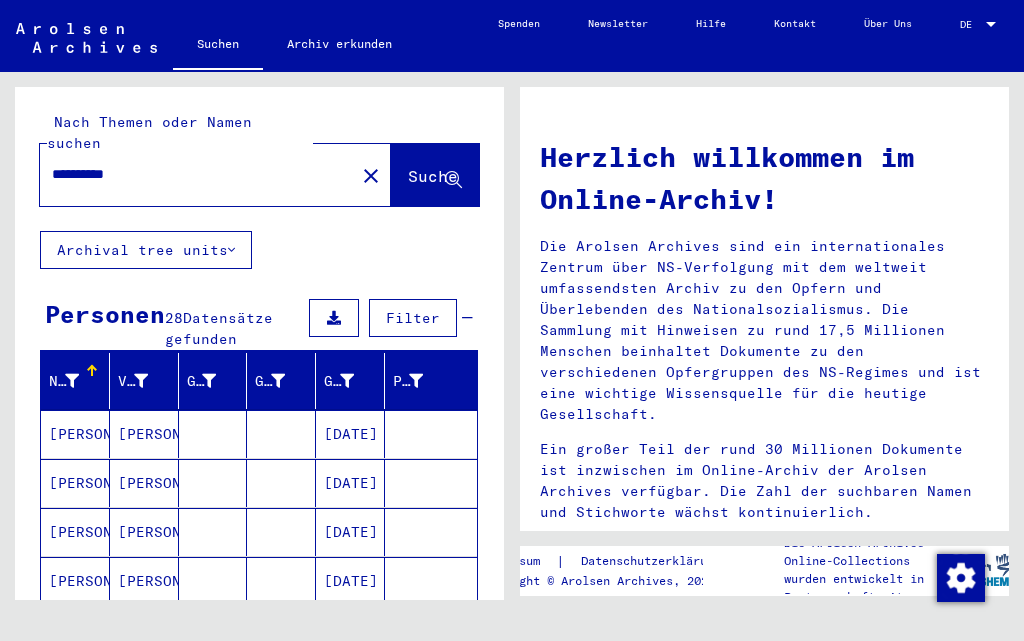 drag, startPoint x: 264, startPoint y: 155, endPoint x: 0, endPoint y: 167, distance: 264.27258 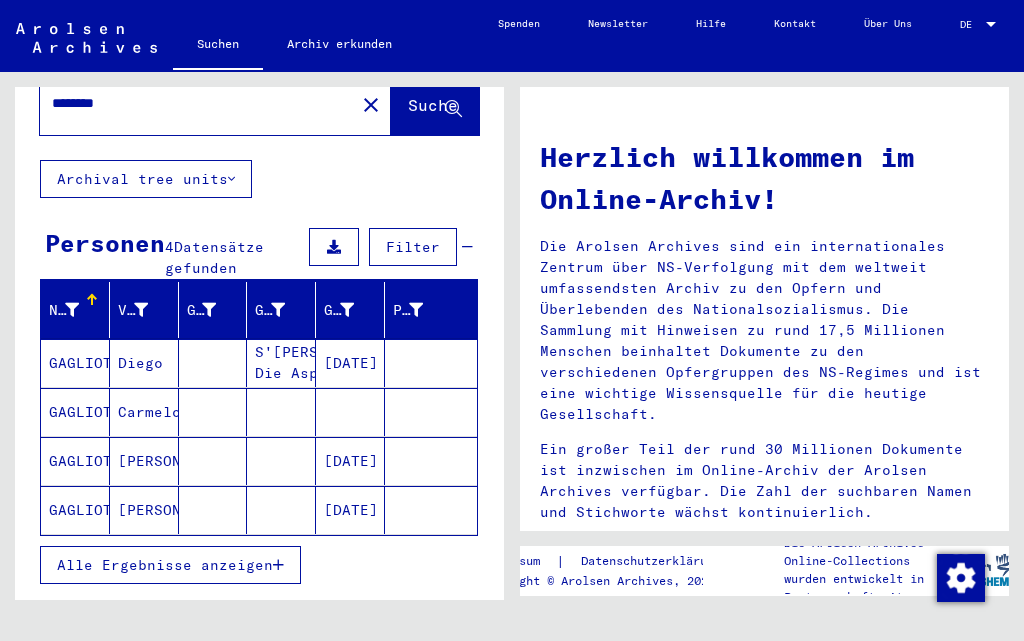 scroll, scrollTop: 100, scrollLeft: 0, axis: vertical 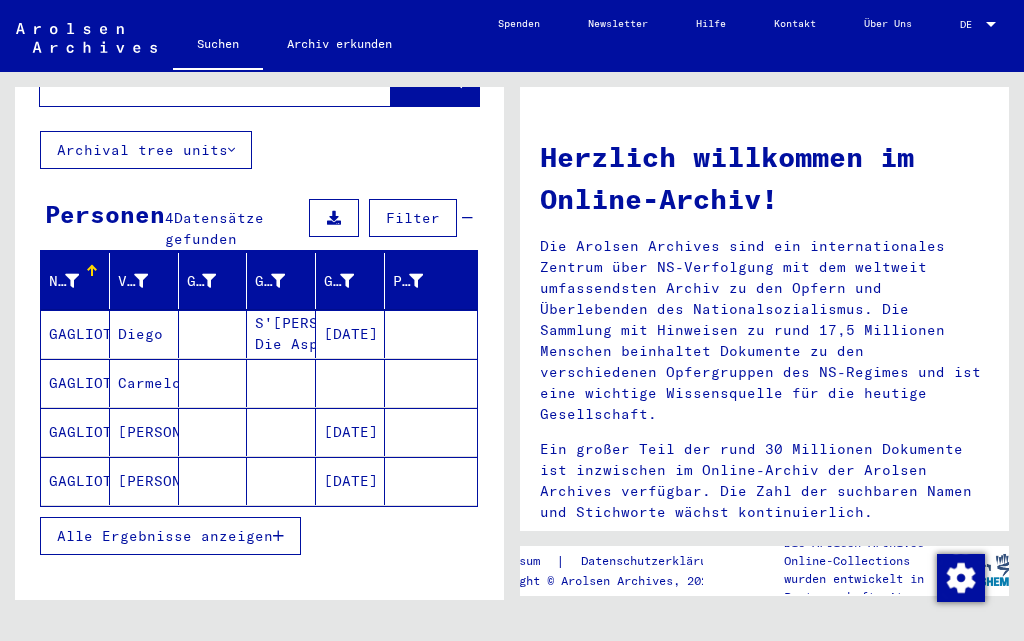 click on "Alle Ergebnisse anzeigen" at bounding box center [170, 536] 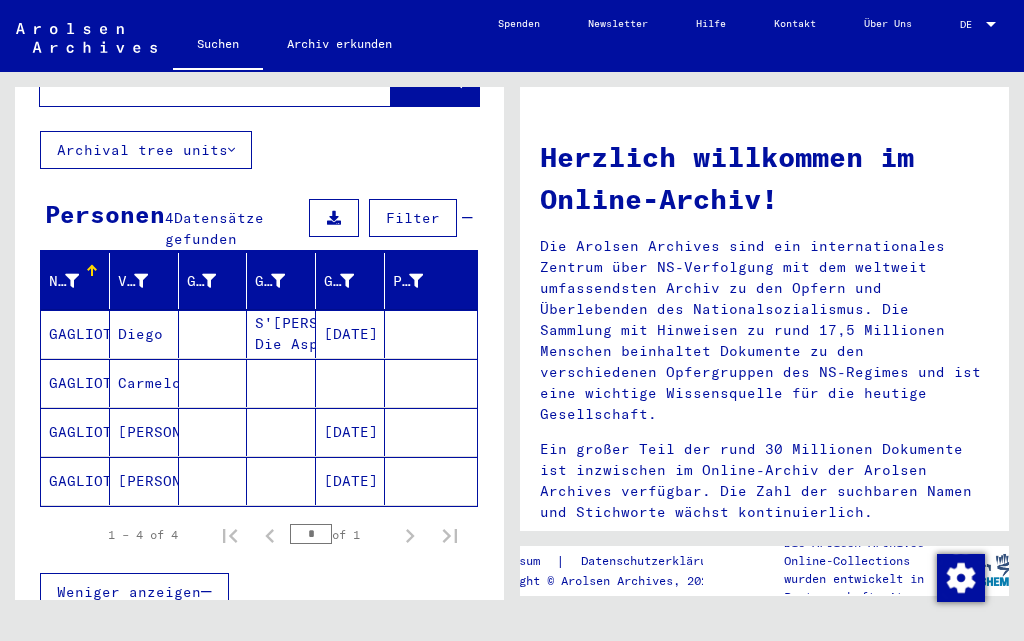 click on "GAGLIOTI" at bounding box center [75, 383] 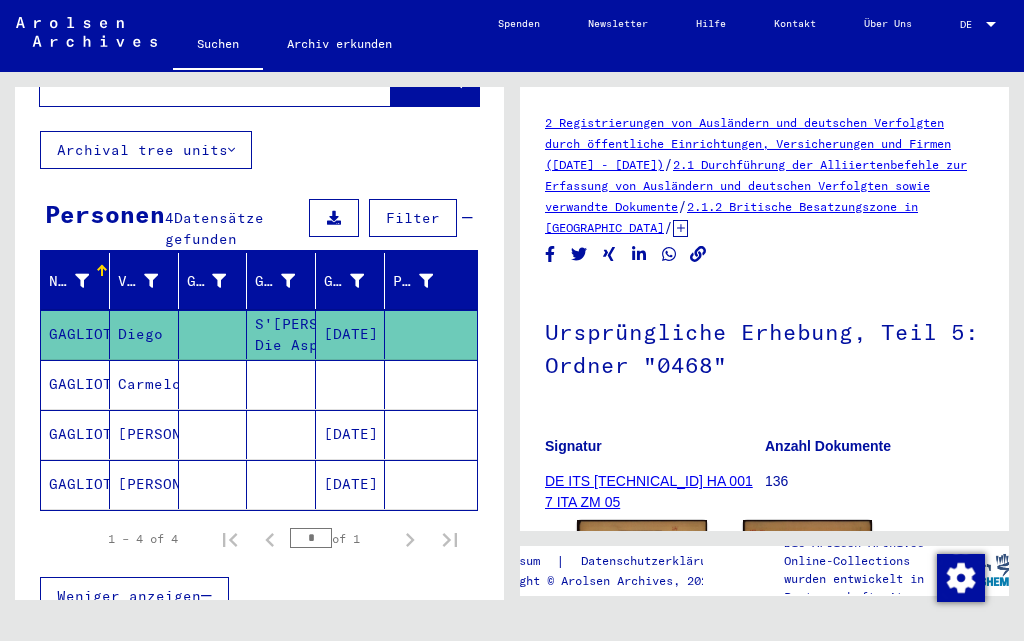 scroll, scrollTop: 0, scrollLeft: 0, axis: both 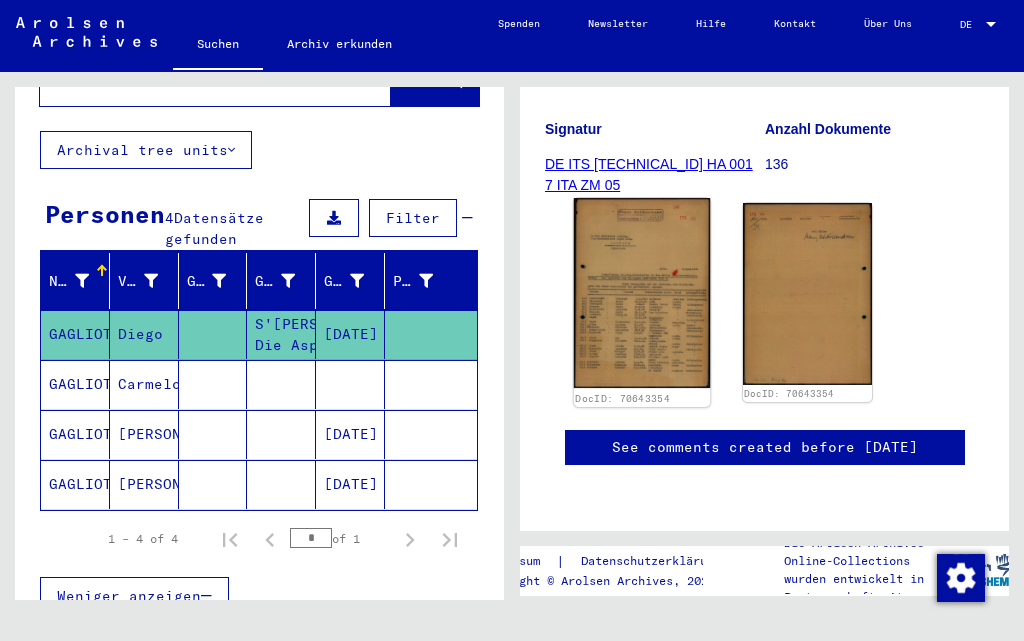 click 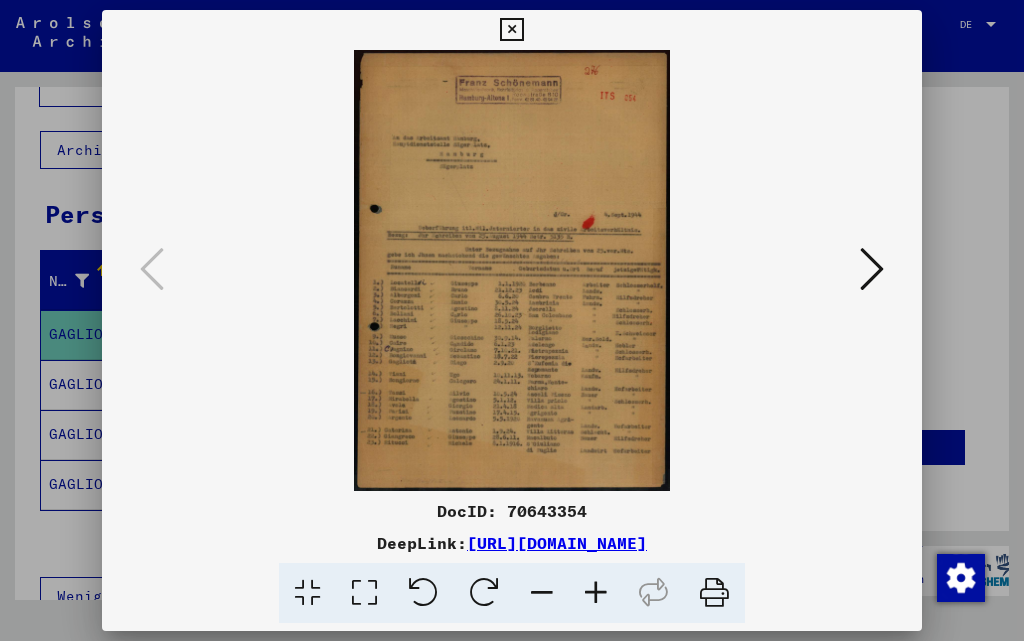 click at bounding box center [596, 593] 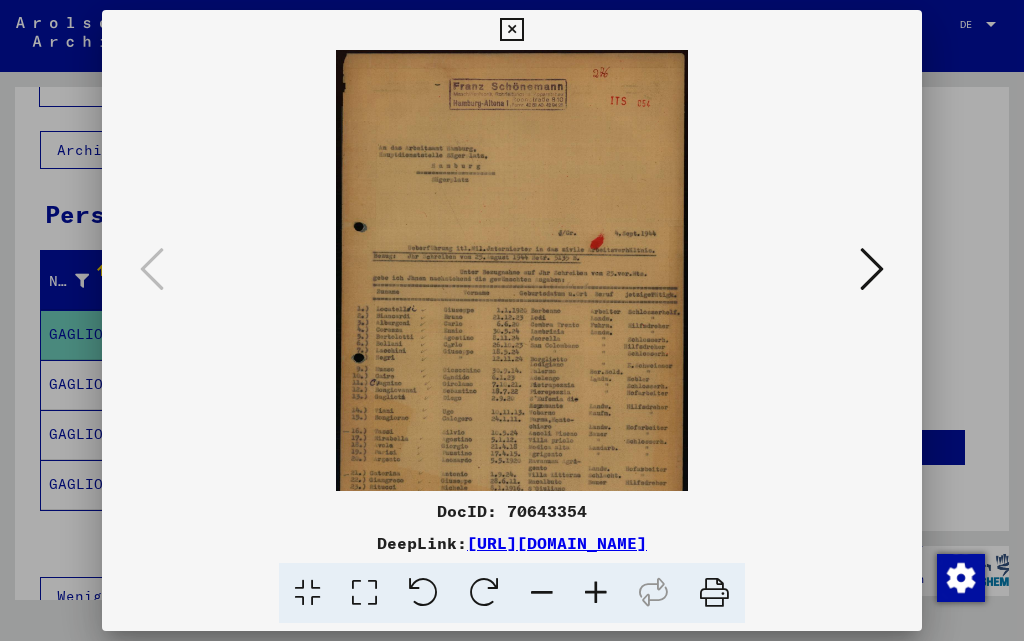 click at bounding box center [596, 593] 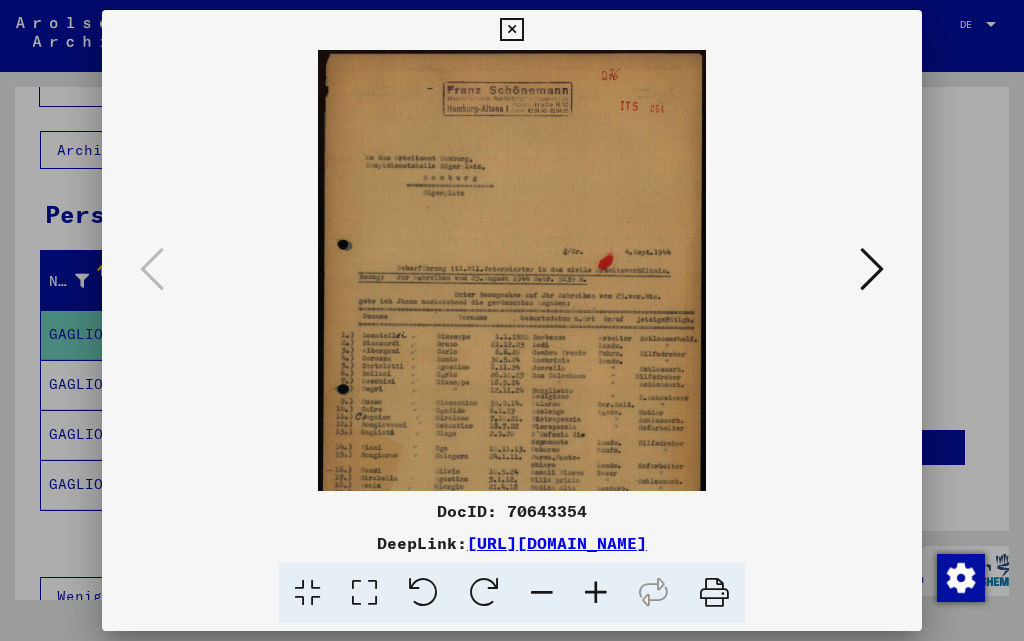 click at bounding box center (596, 593) 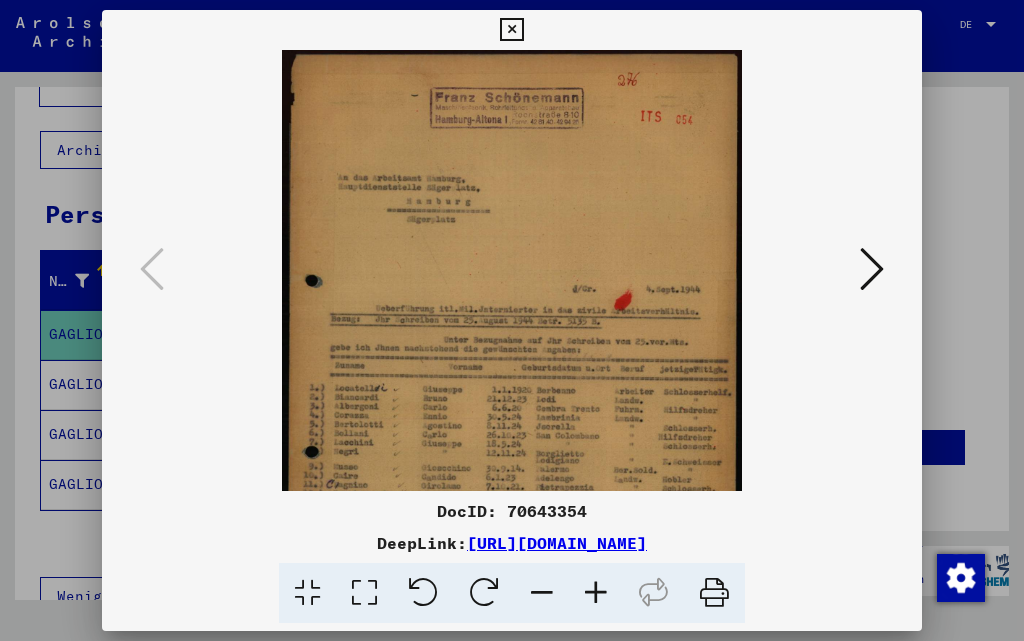 click at bounding box center (596, 593) 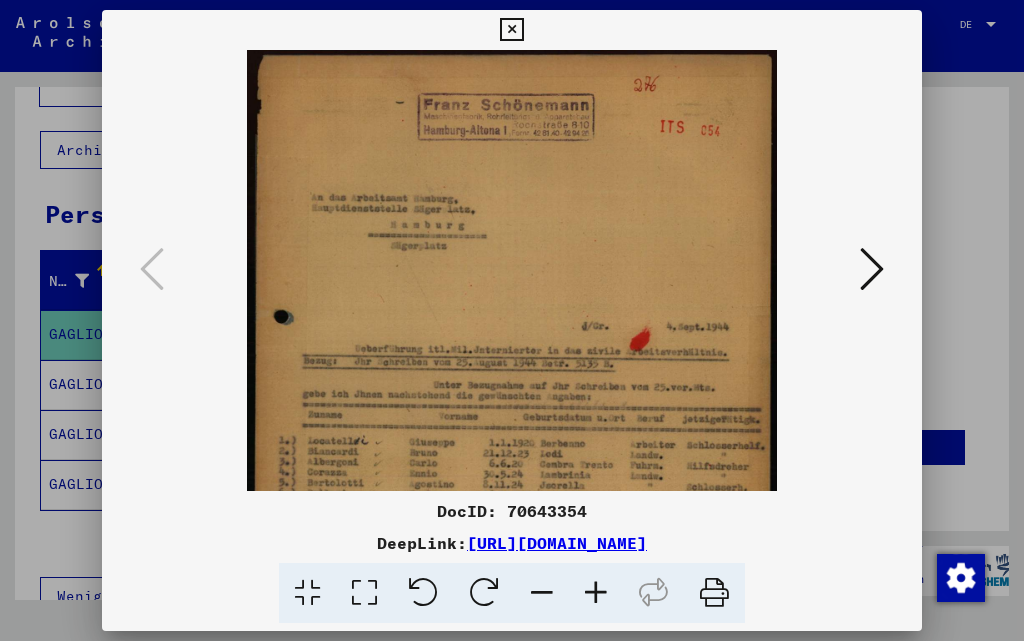 click at bounding box center (596, 593) 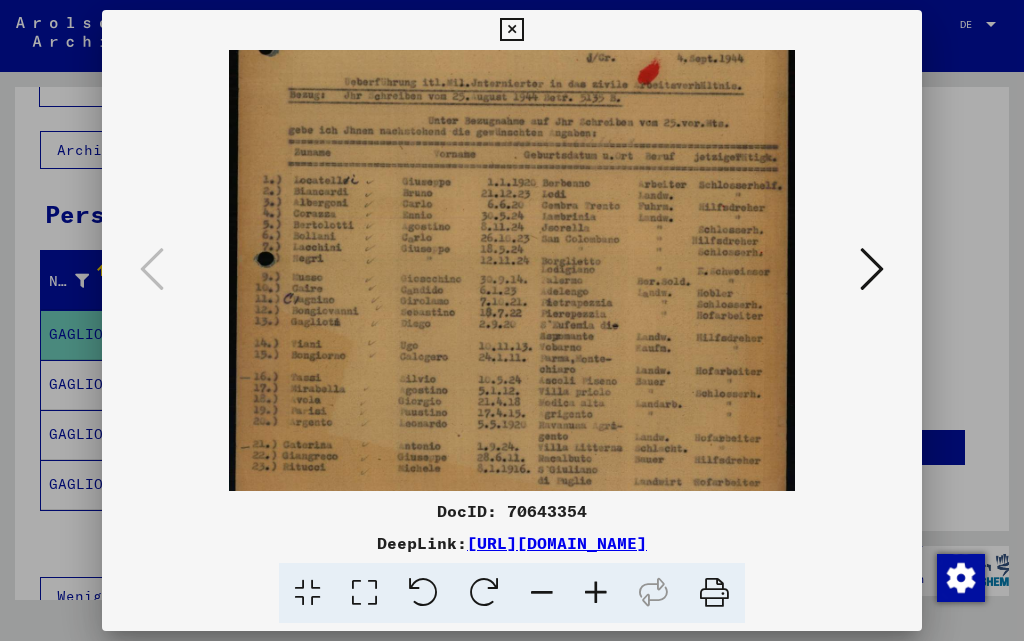 scroll, scrollTop: 290, scrollLeft: 0, axis: vertical 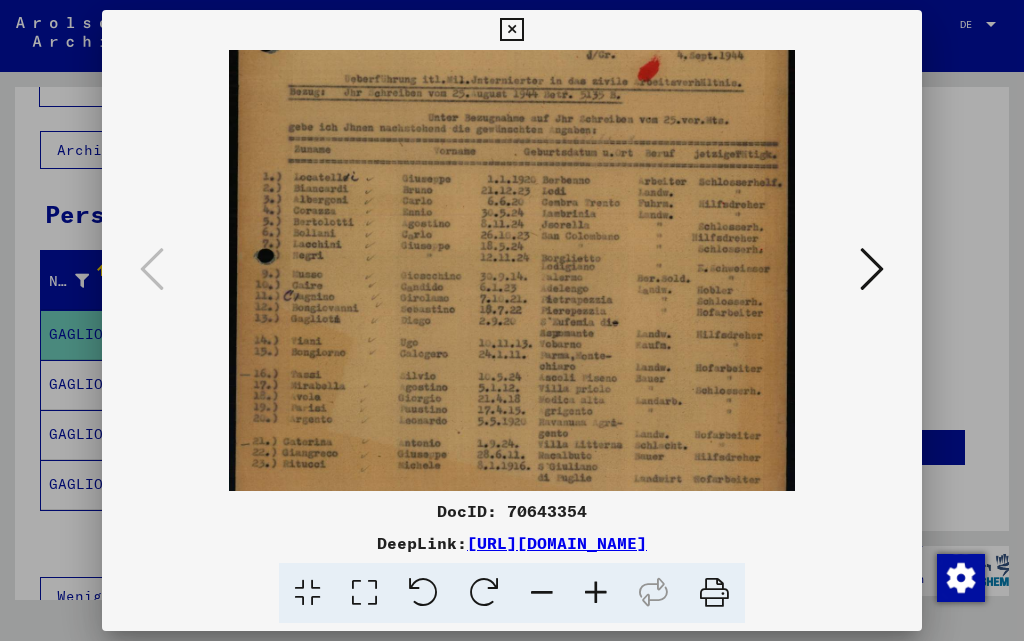 drag, startPoint x: 515, startPoint y: 376, endPoint x: 540, endPoint y: 129, distance: 248.26196 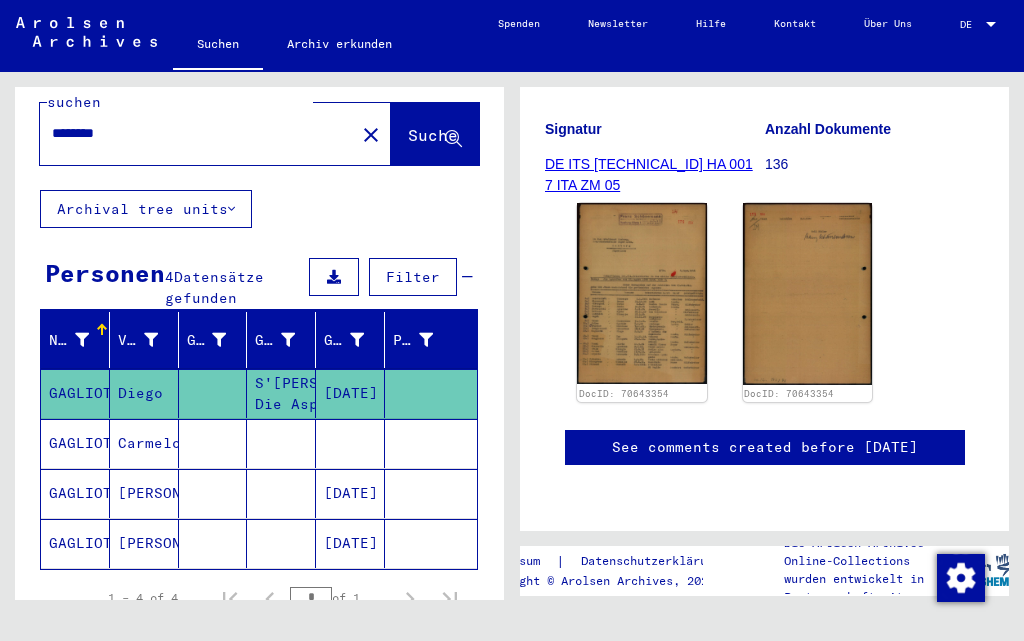 scroll, scrollTop: 0, scrollLeft: 0, axis: both 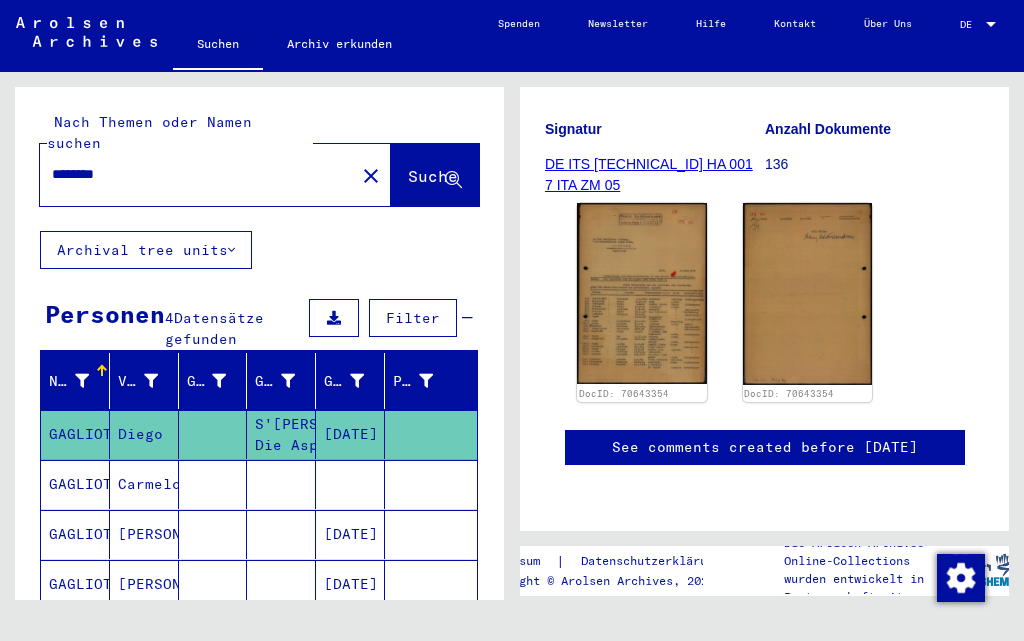 click on "********" 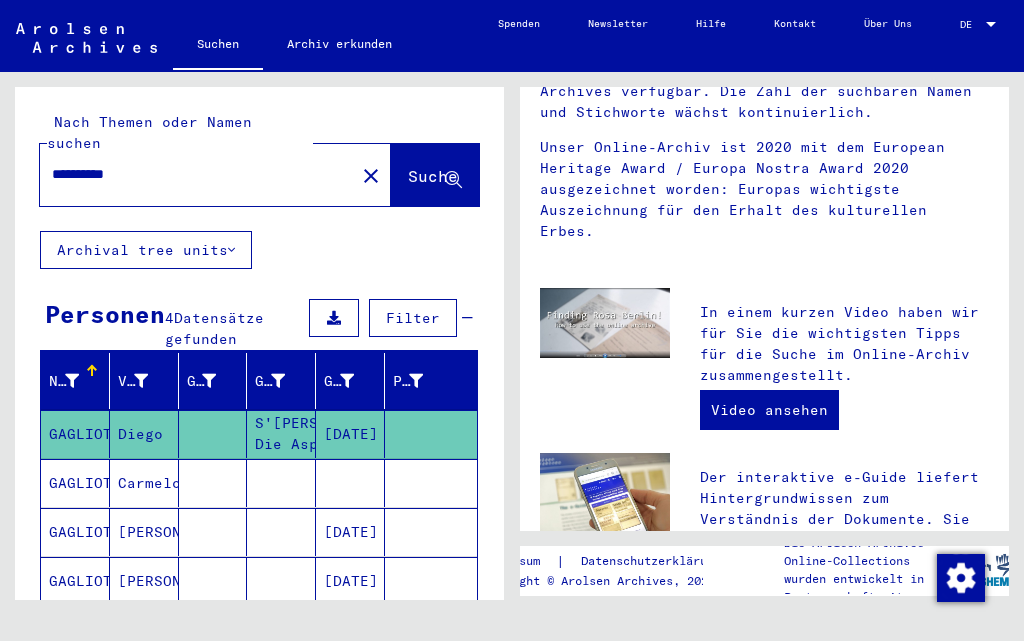 scroll, scrollTop: 0, scrollLeft: 0, axis: both 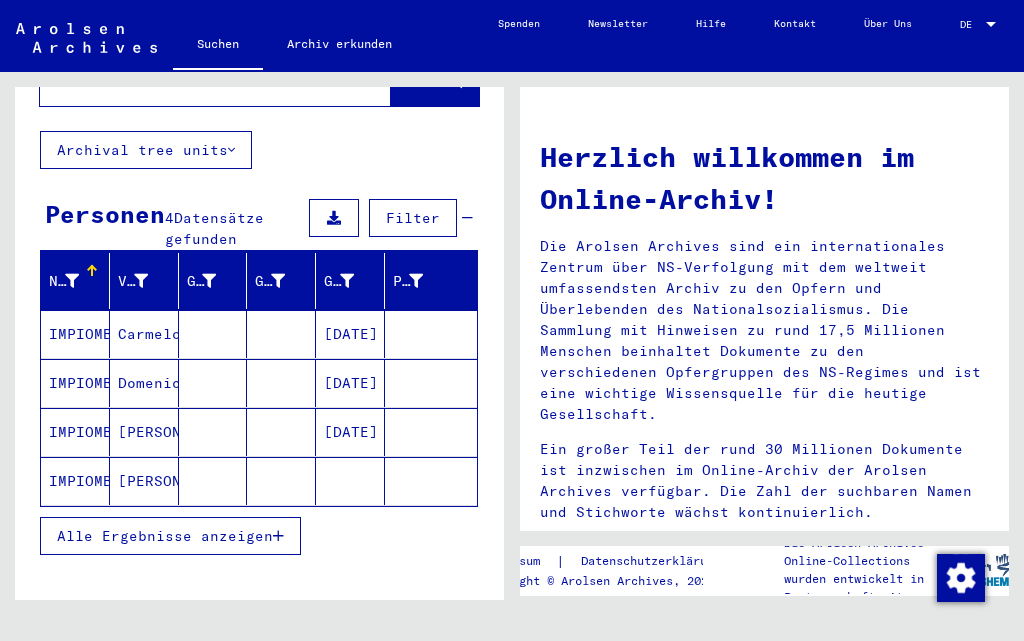 click on "Alle Ergebnisse anzeigen" at bounding box center [170, 536] 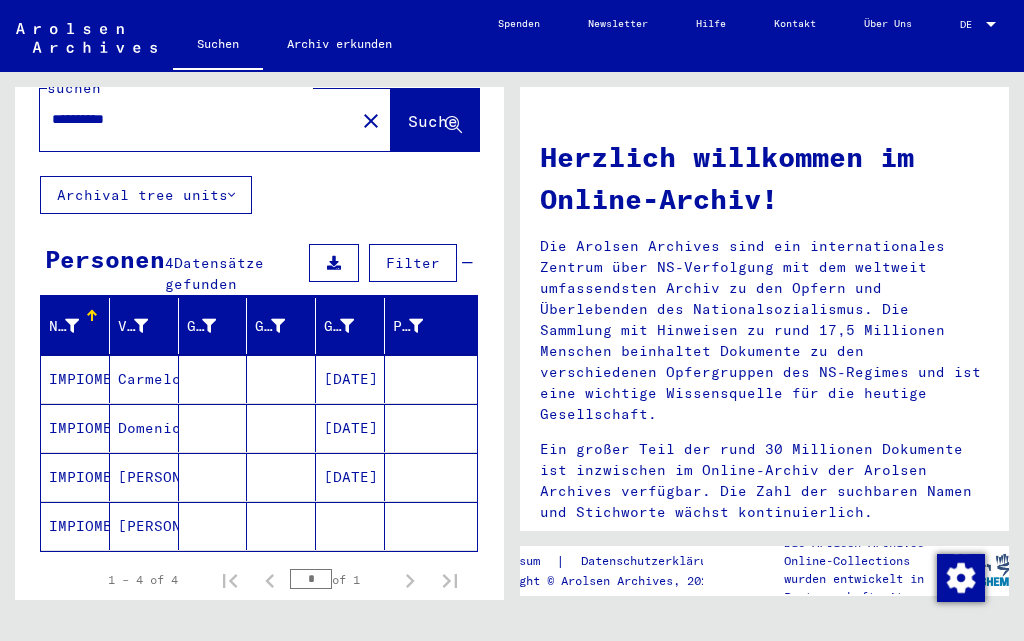scroll, scrollTop: 0, scrollLeft: 0, axis: both 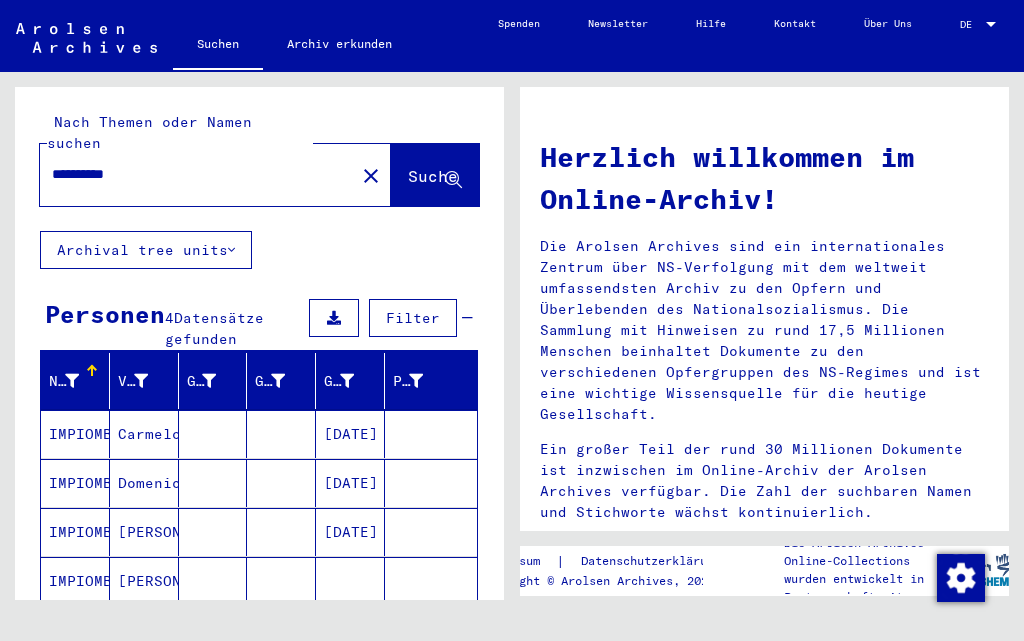 drag, startPoint x: 254, startPoint y: 157, endPoint x: 0, endPoint y: 152, distance: 254.04921 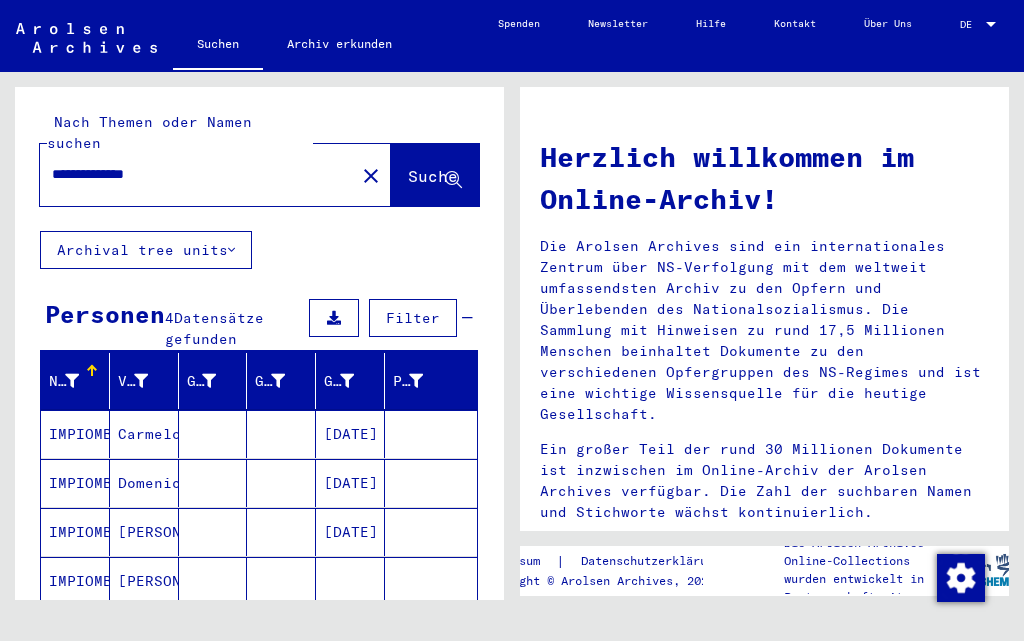 type on "**********" 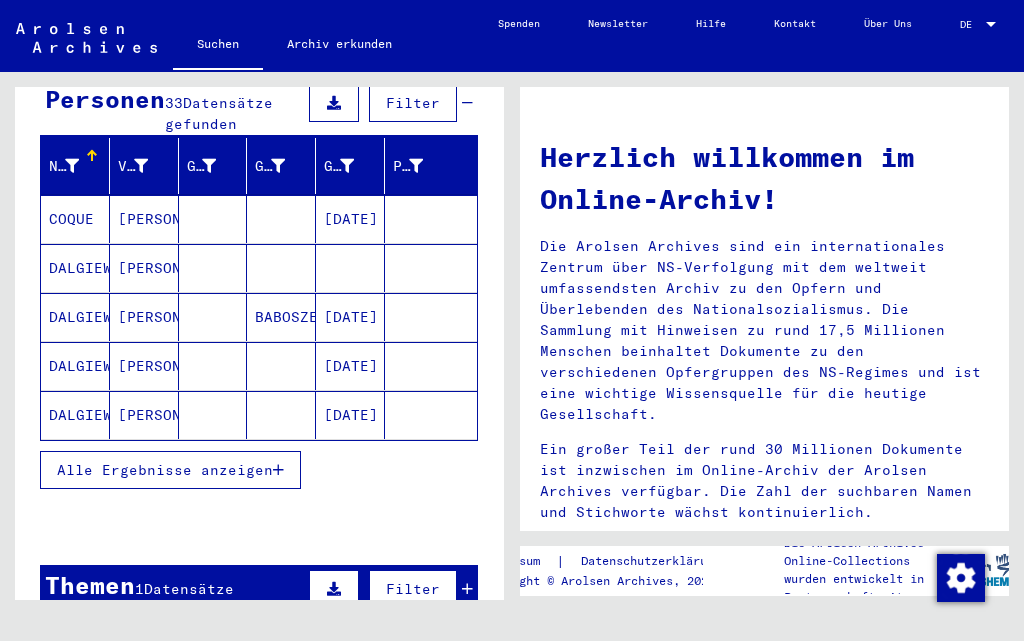 scroll, scrollTop: 200, scrollLeft: 0, axis: vertical 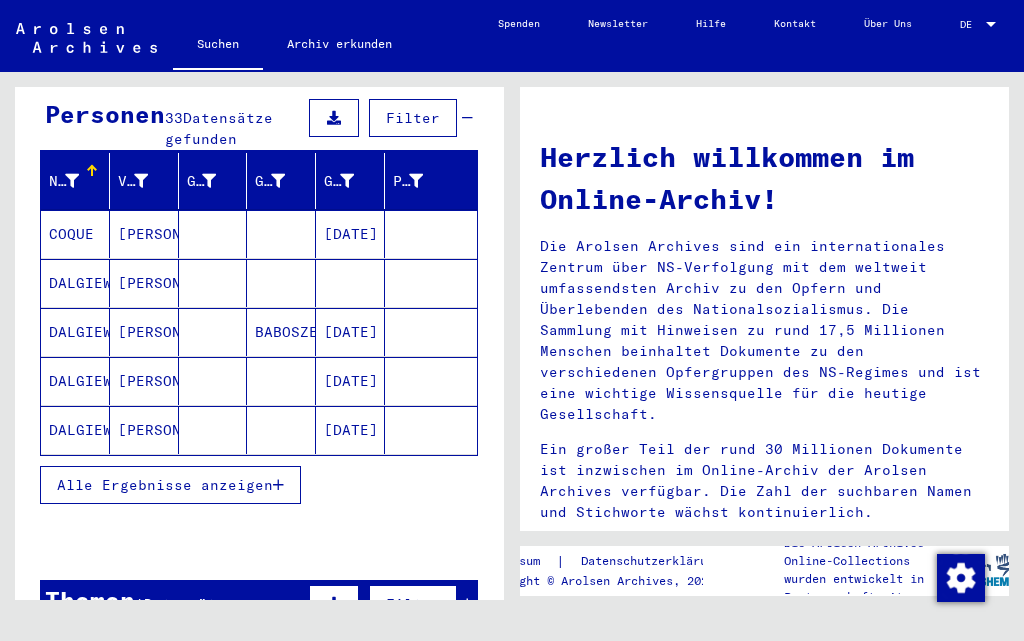 click on "Alle Ergebnisse anzeigen" at bounding box center [165, 485] 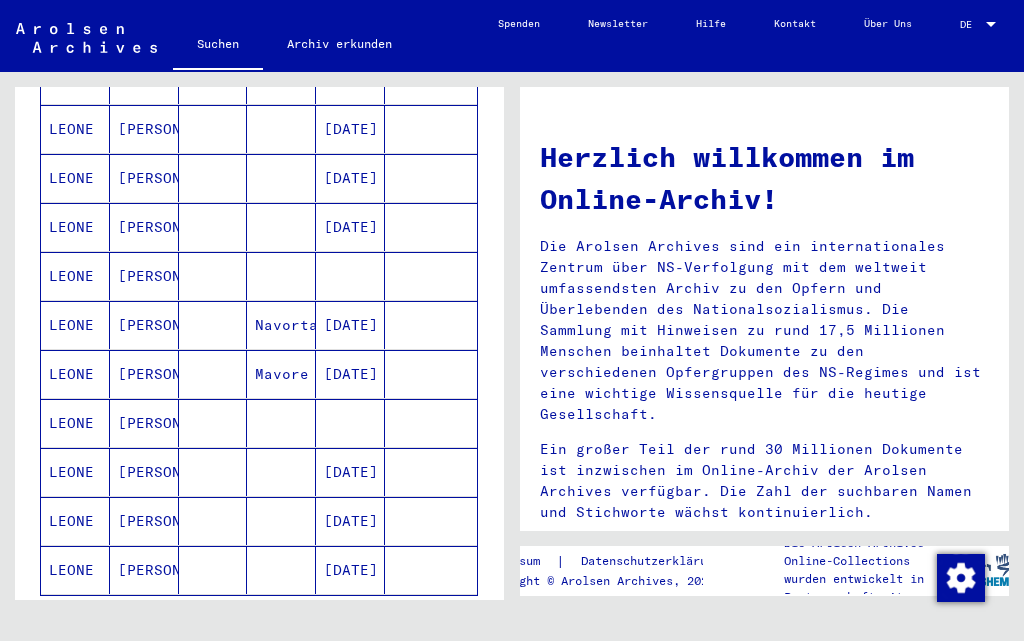 scroll, scrollTop: 1100, scrollLeft: 0, axis: vertical 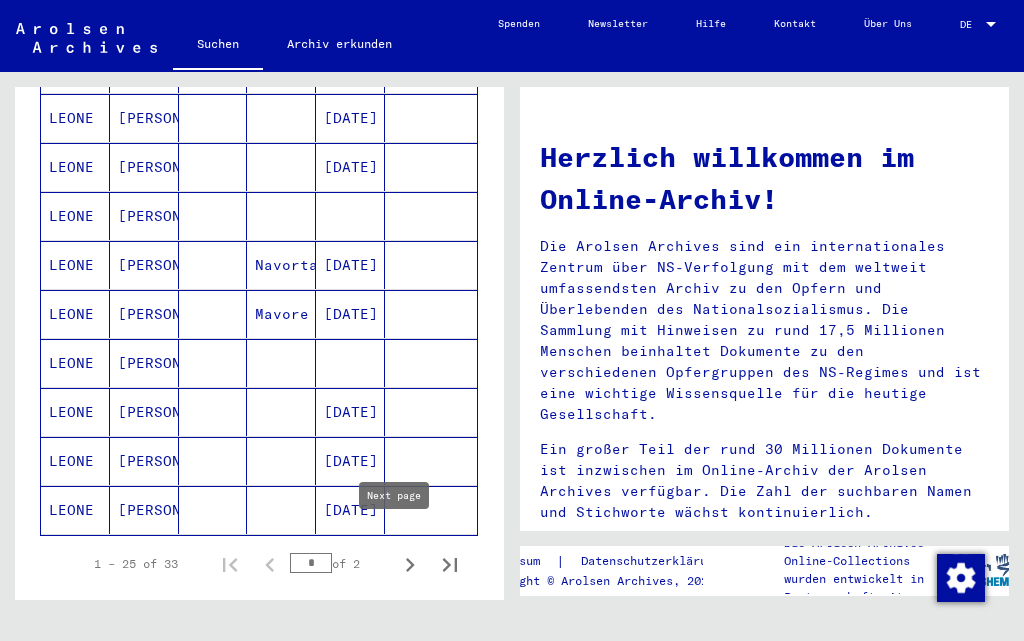 click 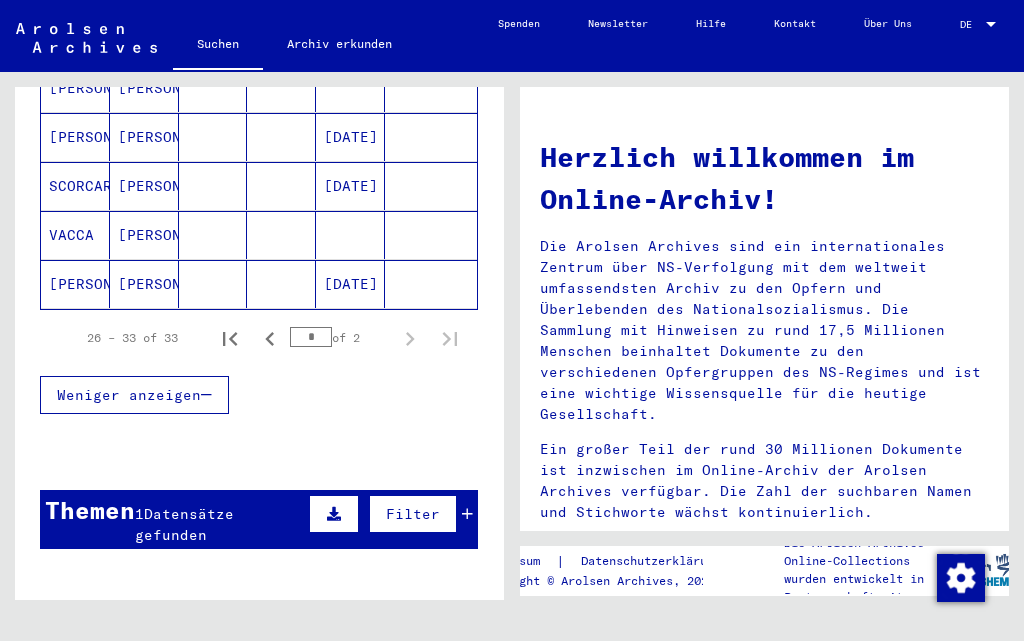 scroll, scrollTop: 293, scrollLeft: 0, axis: vertical 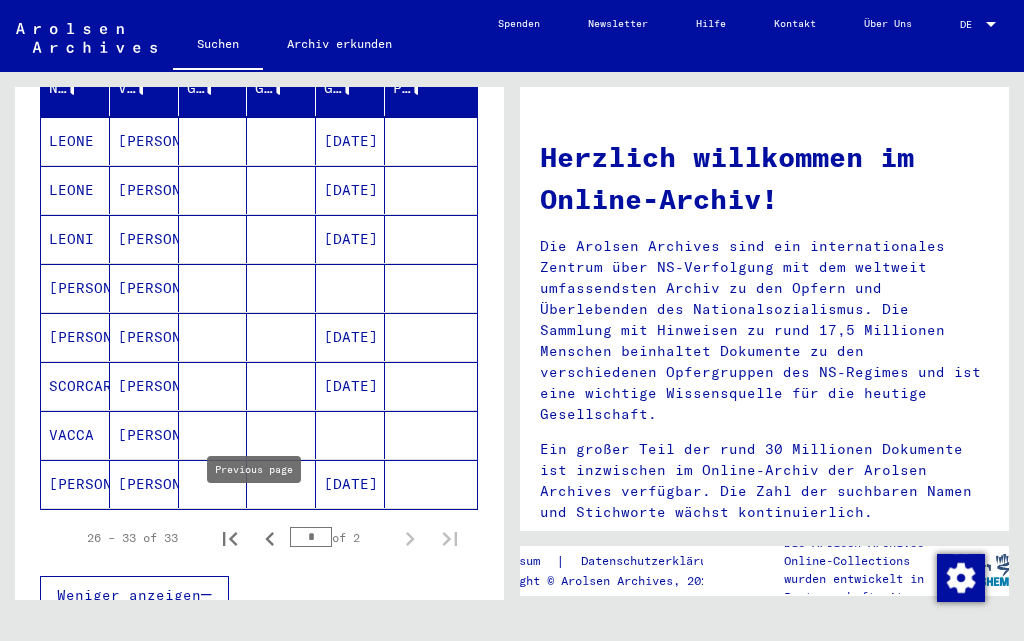 click 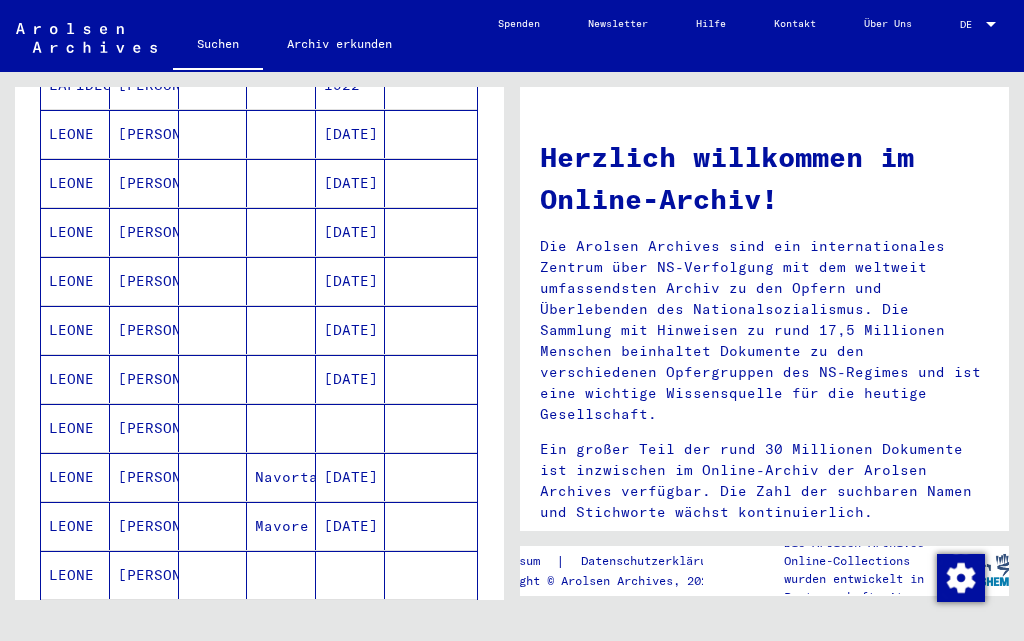 scroll, scrollTop: 893, scrollLeft: 0, axis: vertical 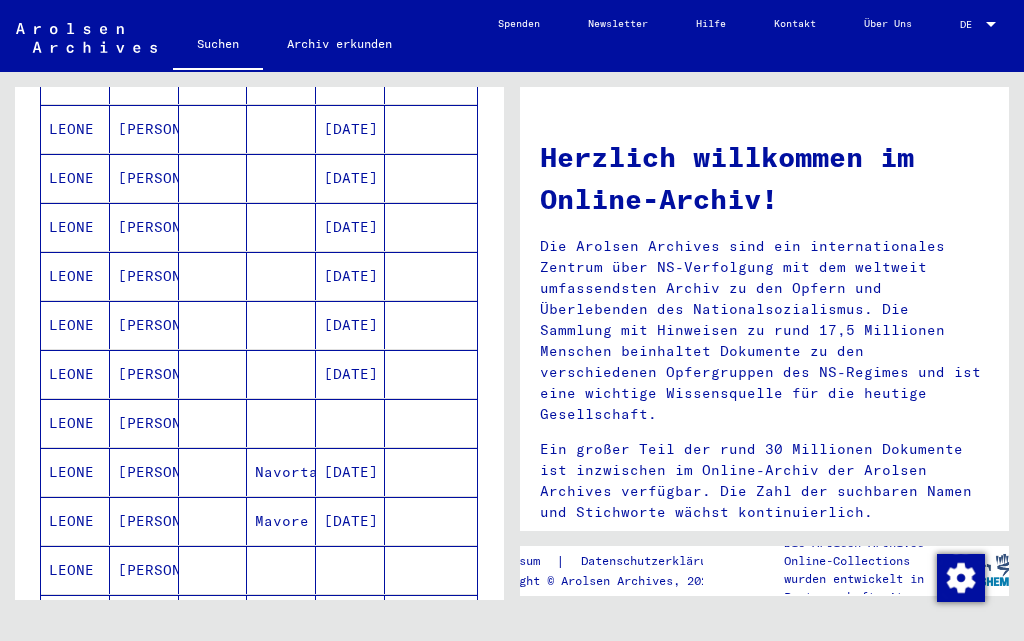 click on "LEONE" at bounding box center [75, 472] 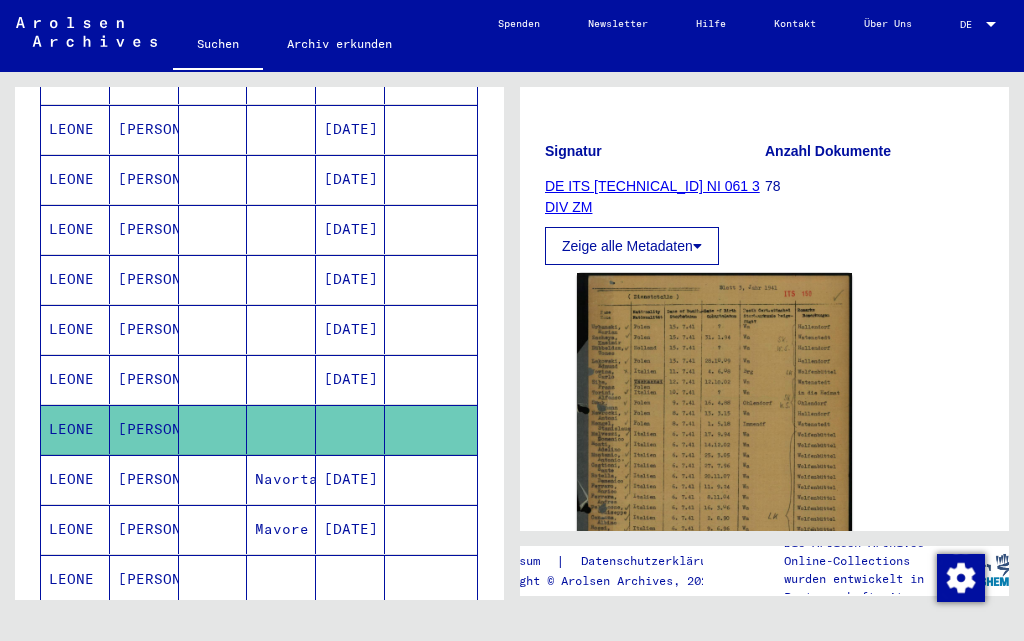 scroll, scrollTop: 300, scrollLeft: 0, axis: vertical 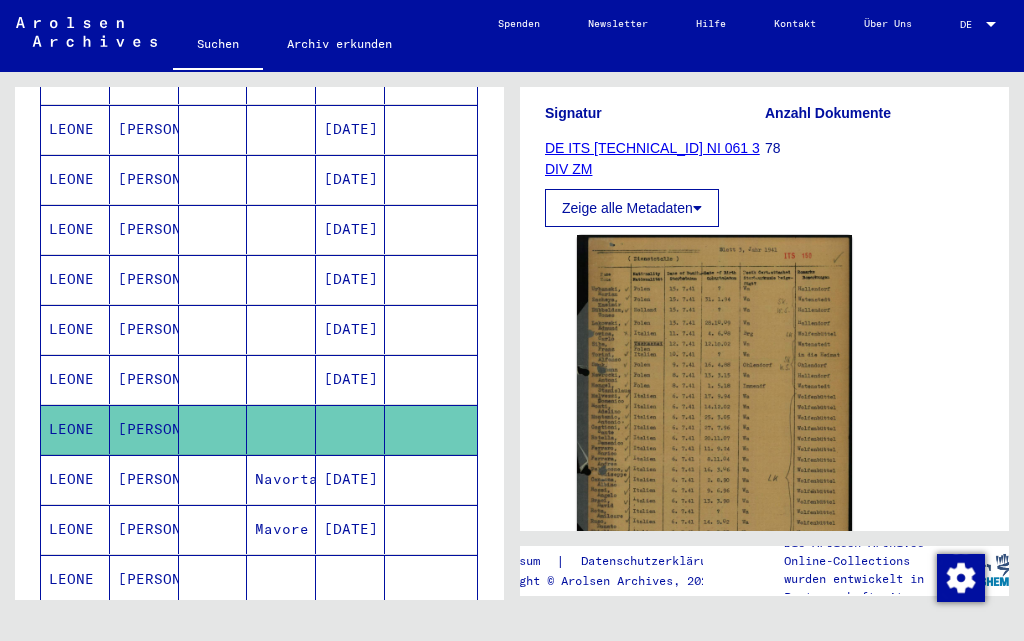click 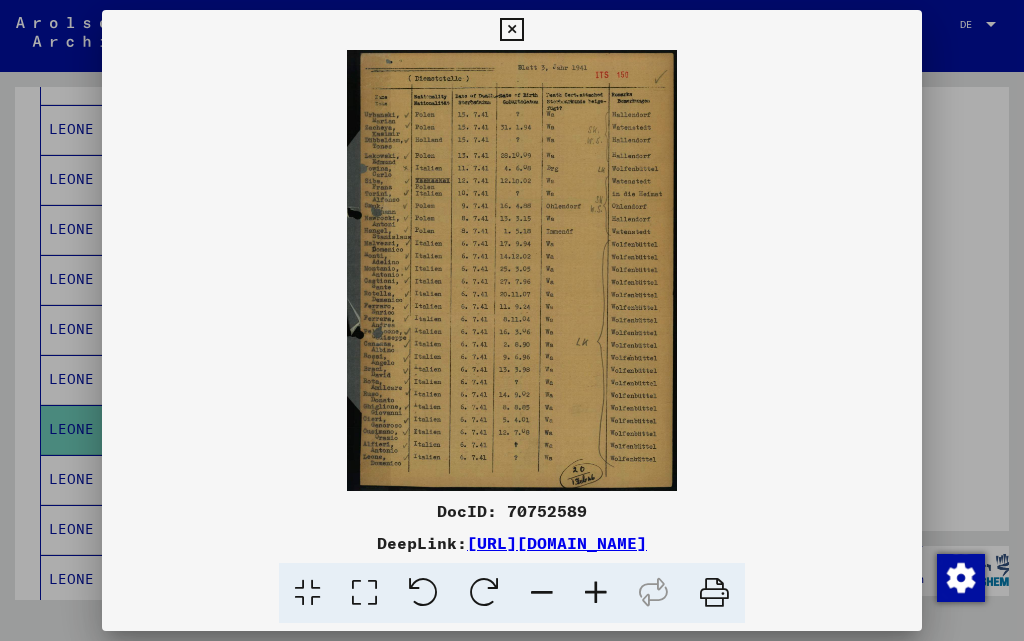 click at bounding box center (596, 593) 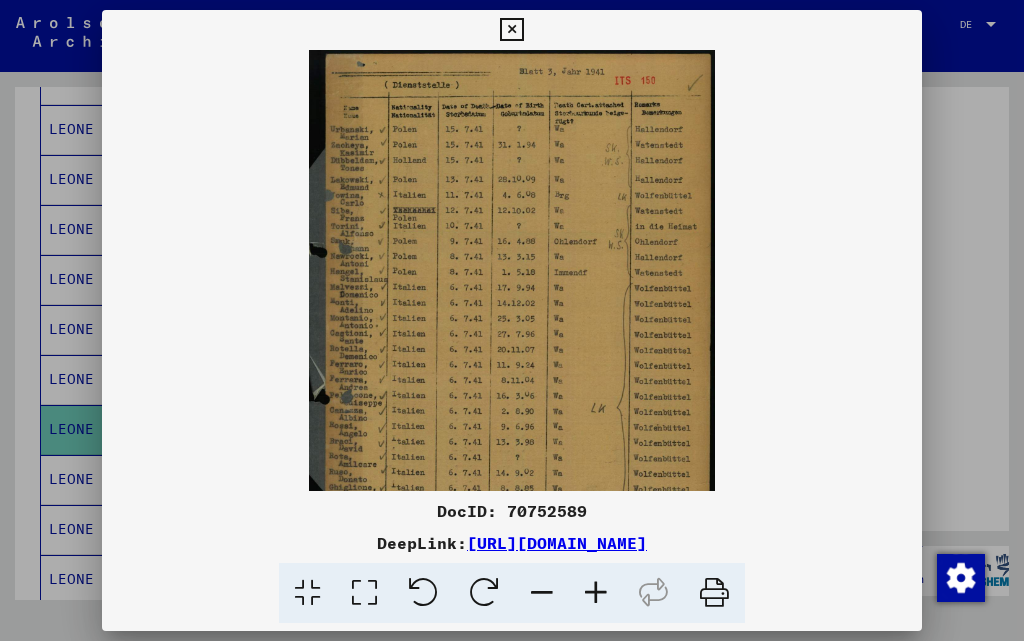 click at bounding box center (596, 593) 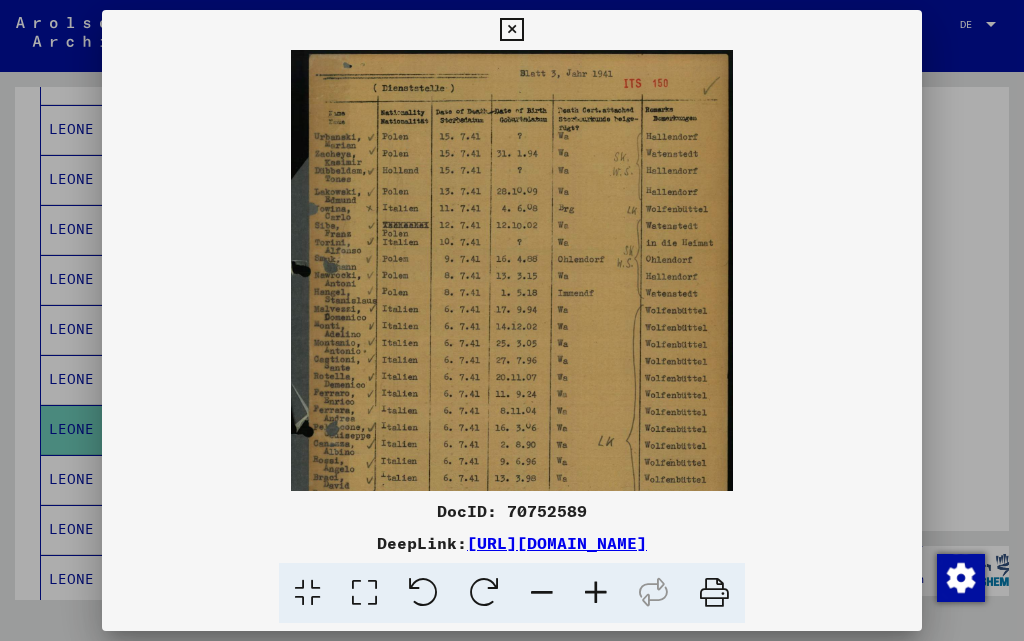 click at bounding box center [596, 593] 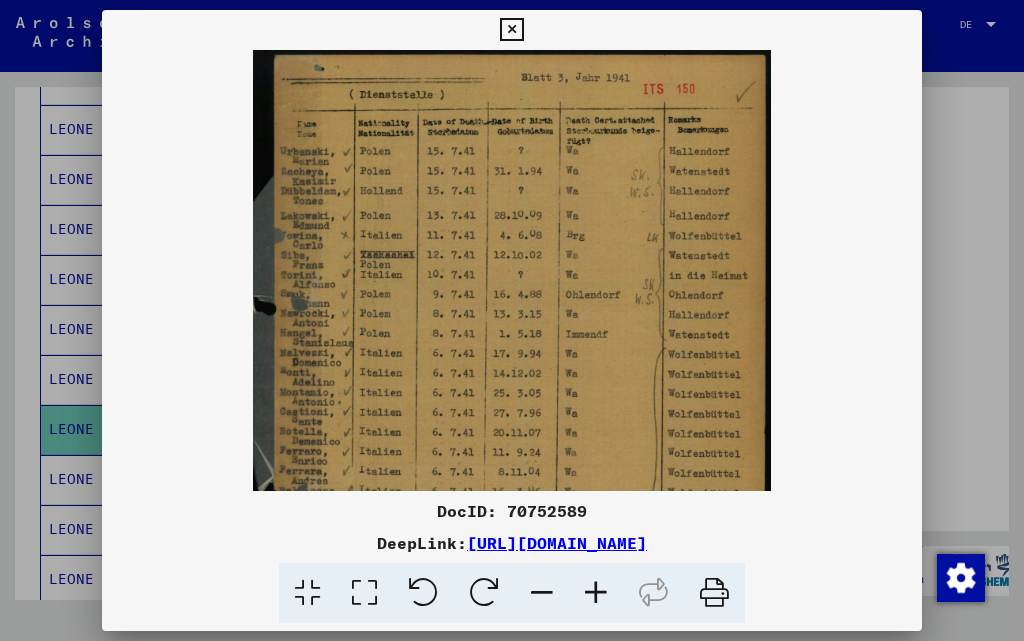 click at bounding box center [596, 593] 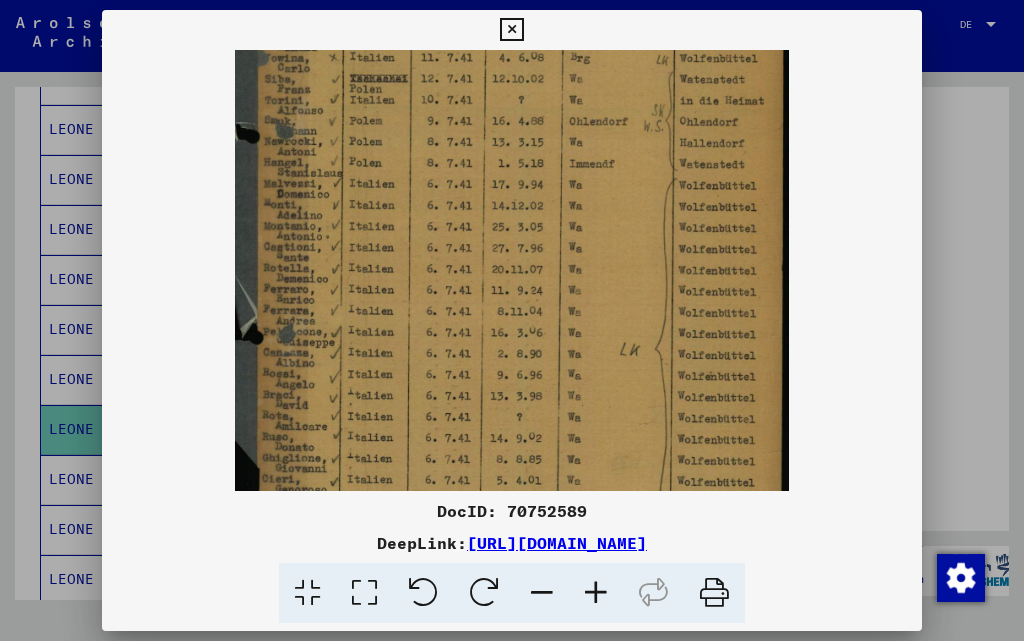 drag, startPoint x: 598, startPoint y: 362, endPoint x: 598, endPoint y: 171, distance: 191 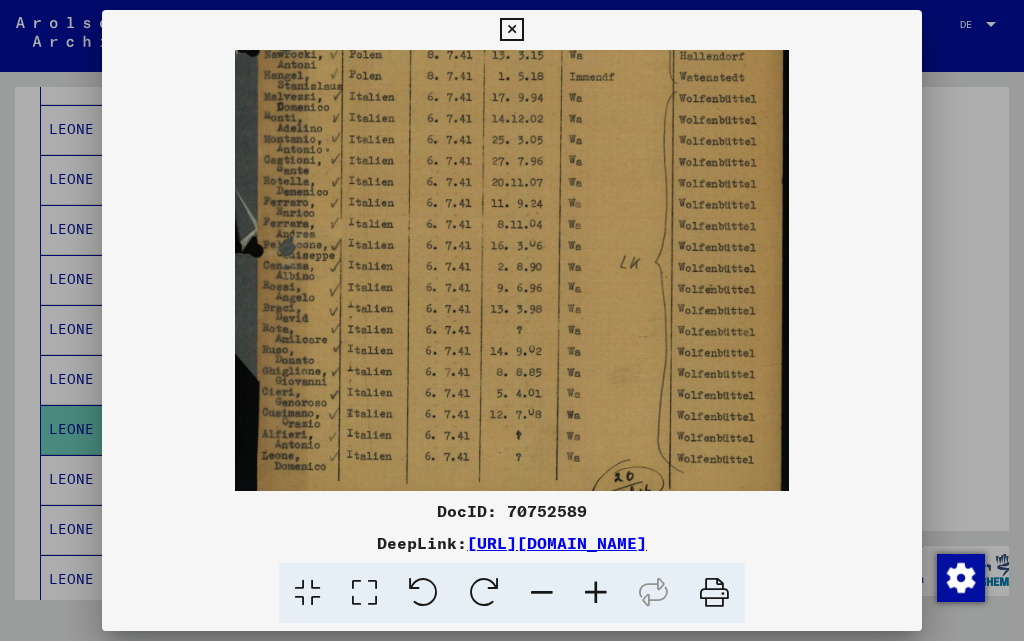 scroll, scrollTop: 300, scrollLeft: 0, axis: vertical 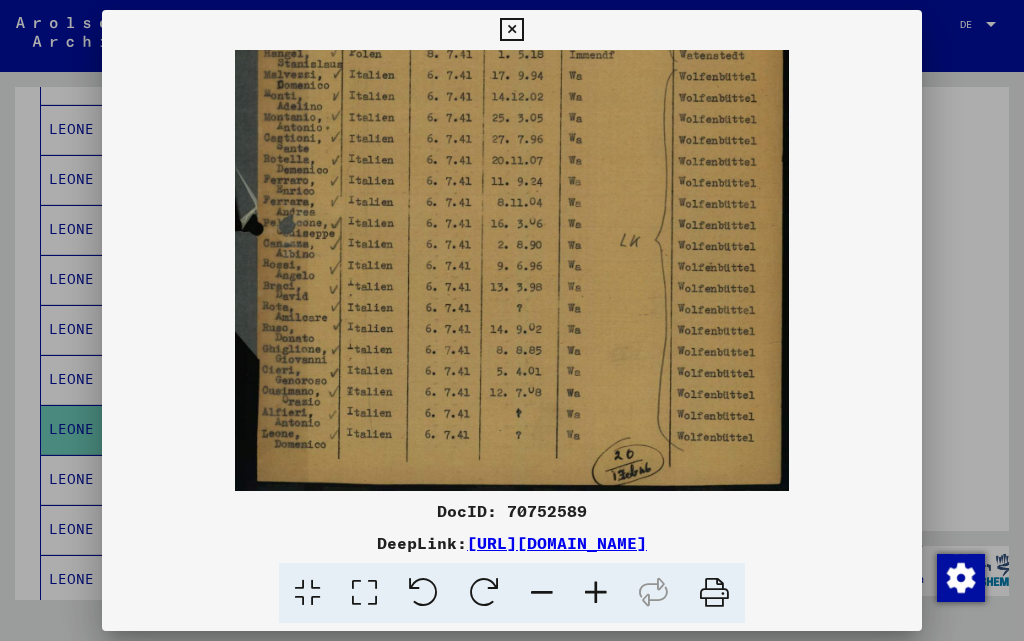 drag, startPoint x: 540, startPoint y: 408, endPoint x: 566, endPoint y: 258, distance: 152.23666 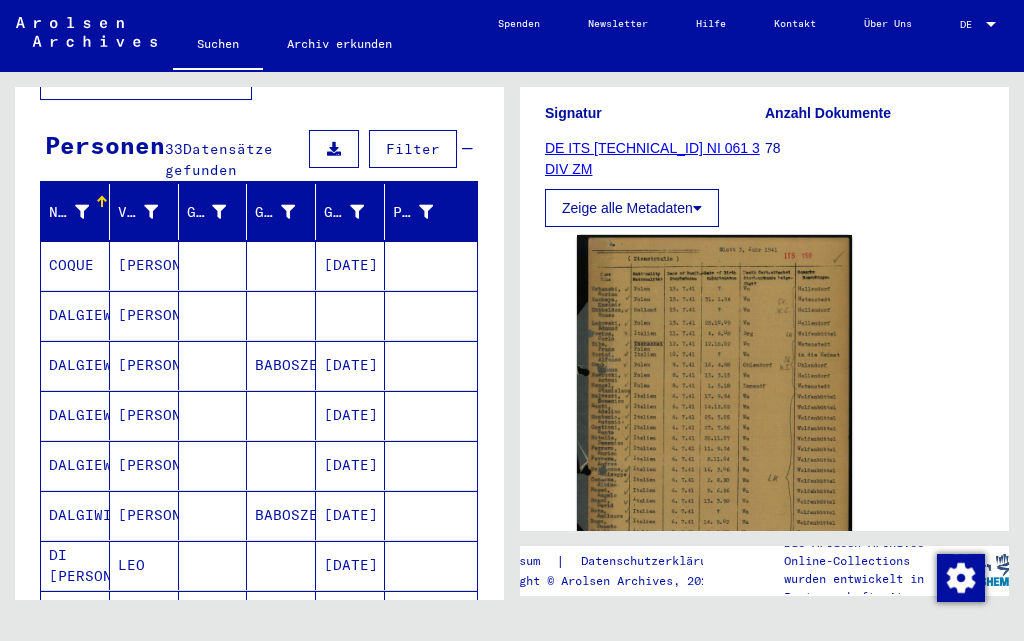 scroll, scrollTop: 0, scrollLeft: 0, axis: both 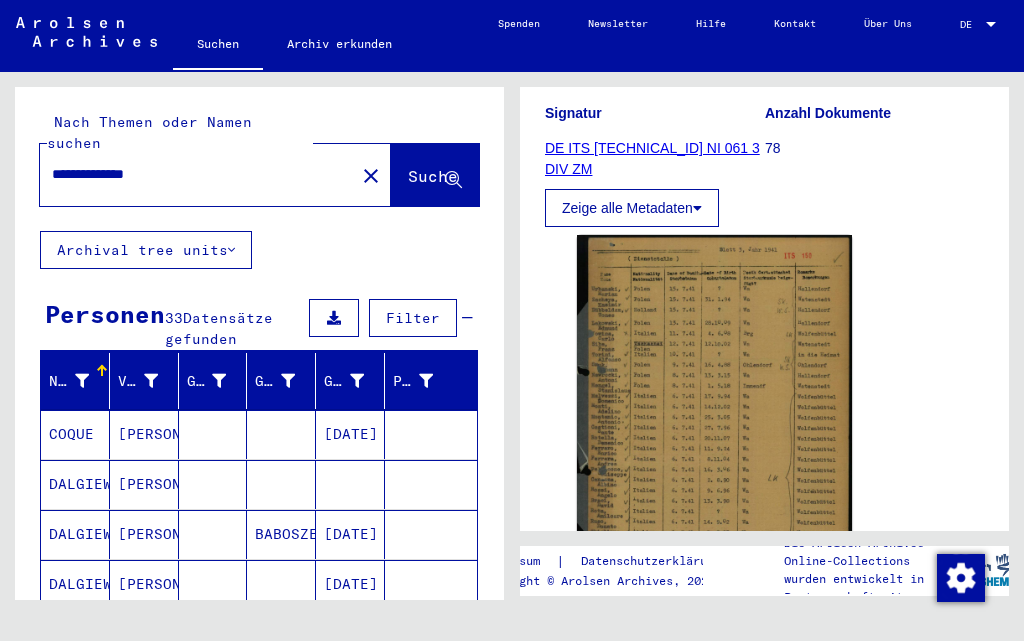 drag, startPoint x: 219, startPoint y: 158, endPoint x: 0, endPoint y: 185, distance: 220.65811 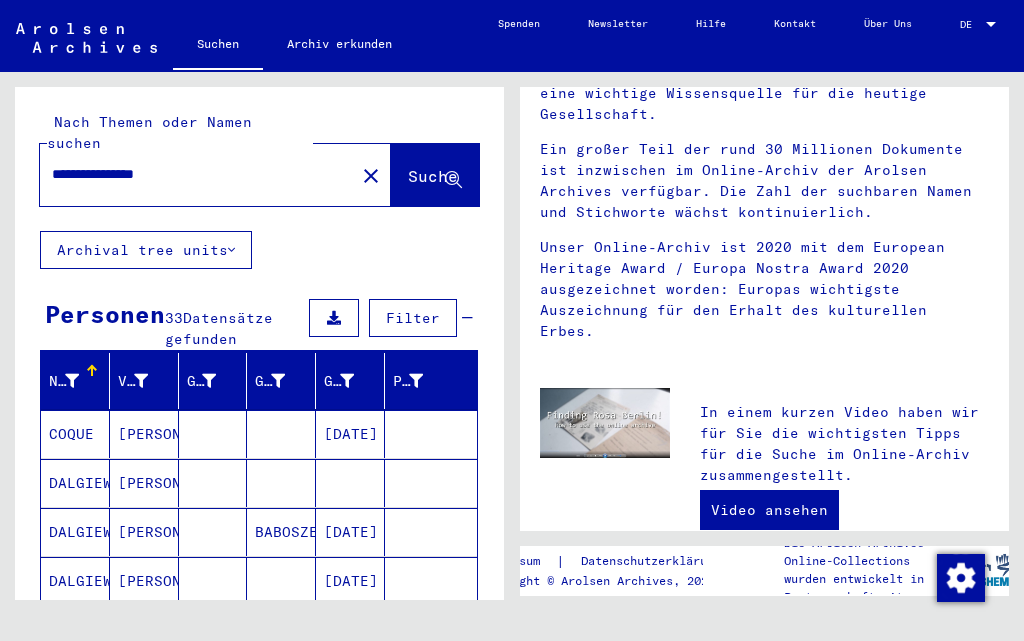 scroll, scrollTop: 0, scrollLeft: 0, axis: both 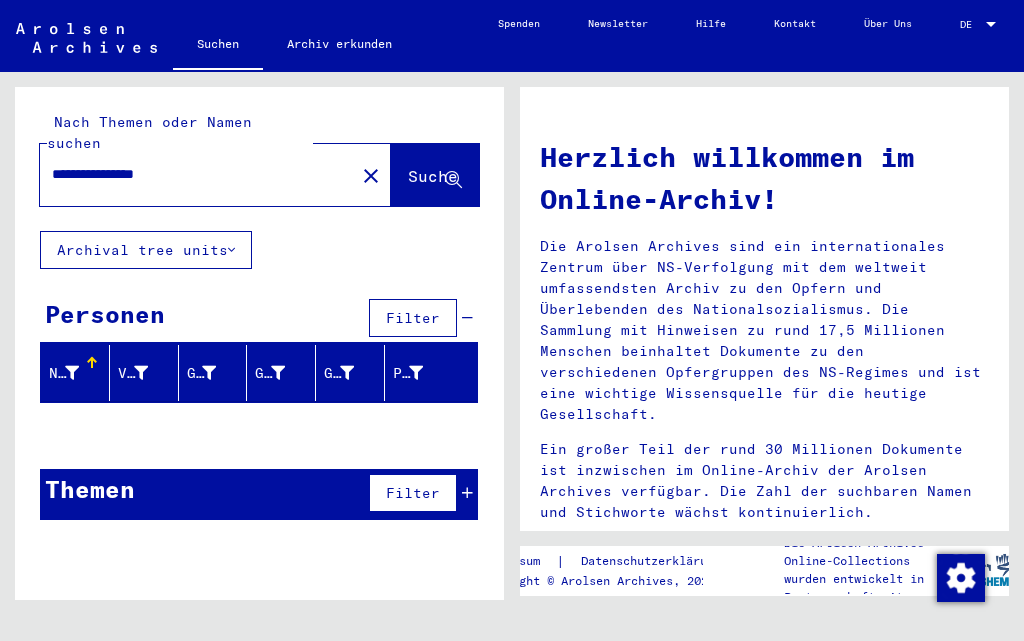 drag, startPoint x: 248, startPoint y: 136, endPoint x: 0, endPoint y: 203, distance: 256.89102 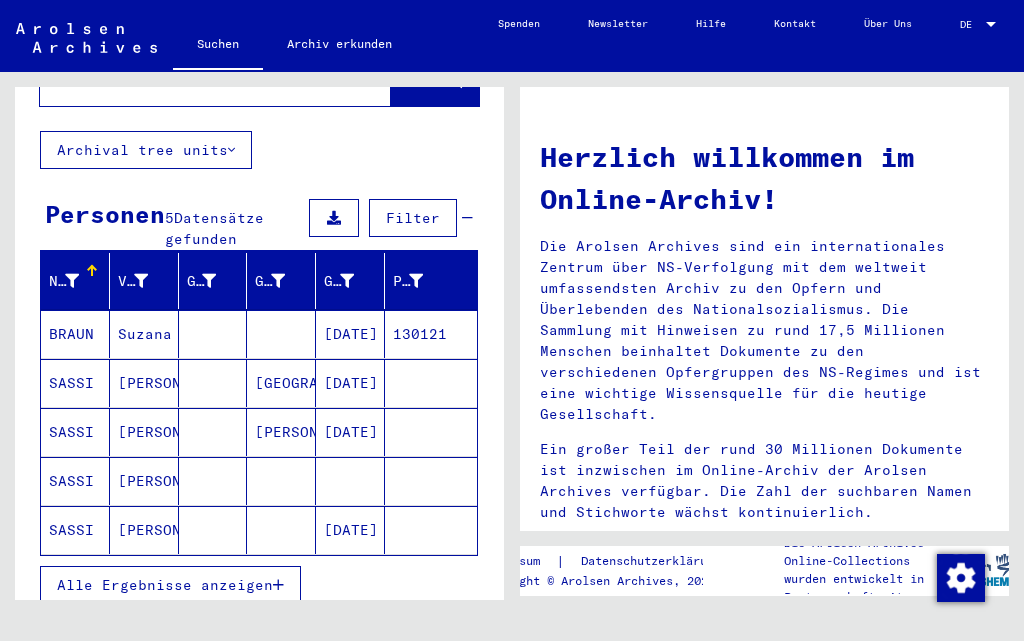 scroll, scrollTop: 200, scrollLeft: 0, axis: vertical 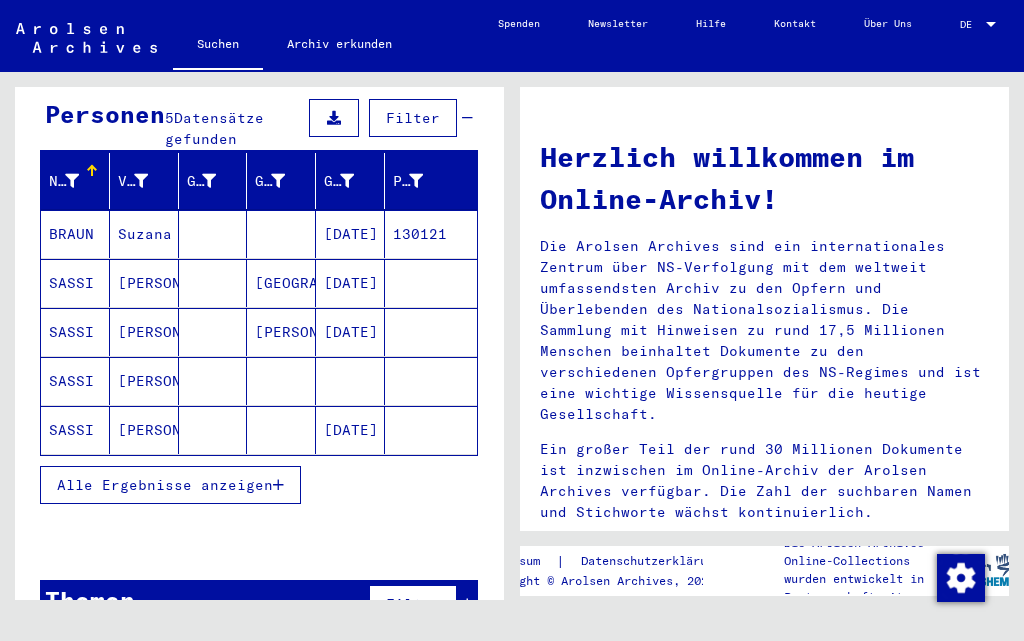 click on "Alle Ergebnisse anzeigen" at bounding box center [170, 485] 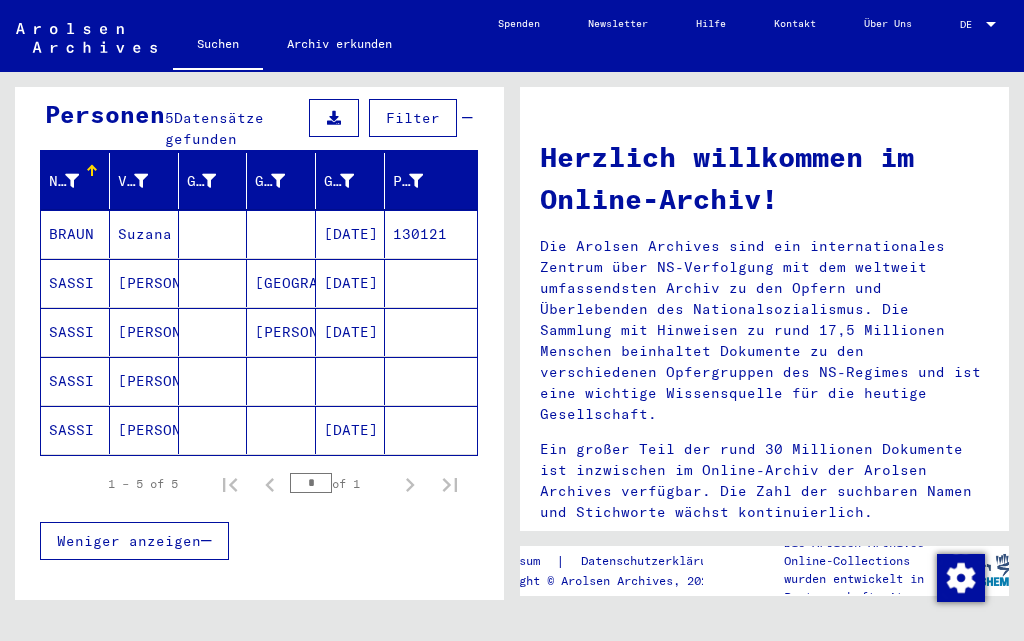 click on "SASSI" at bounding box center [75, 430] 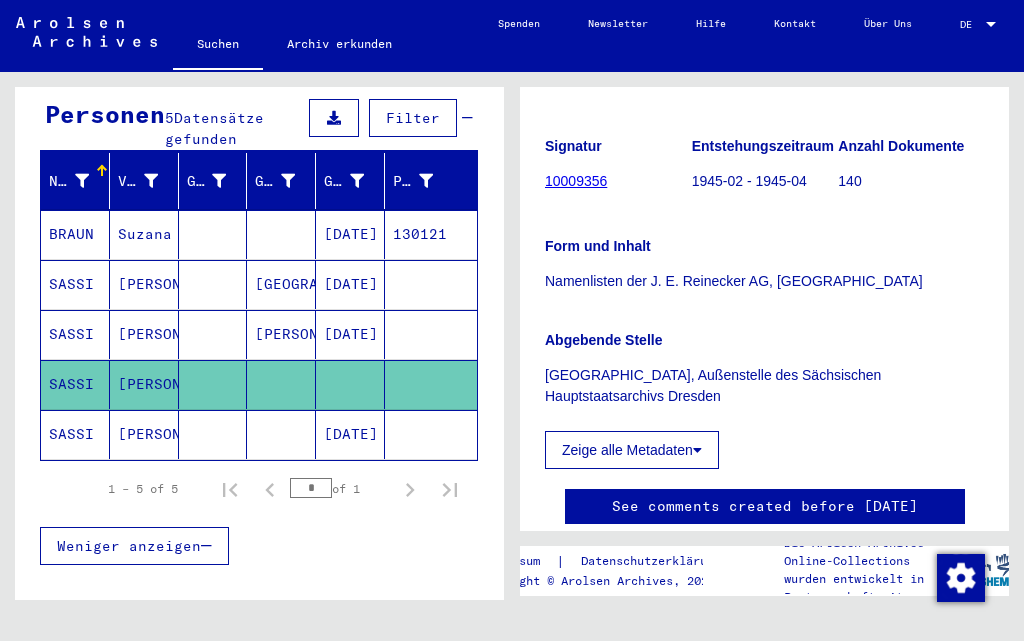scroll, scrollTop: 413, scrollLeft: 0, axis: vertical 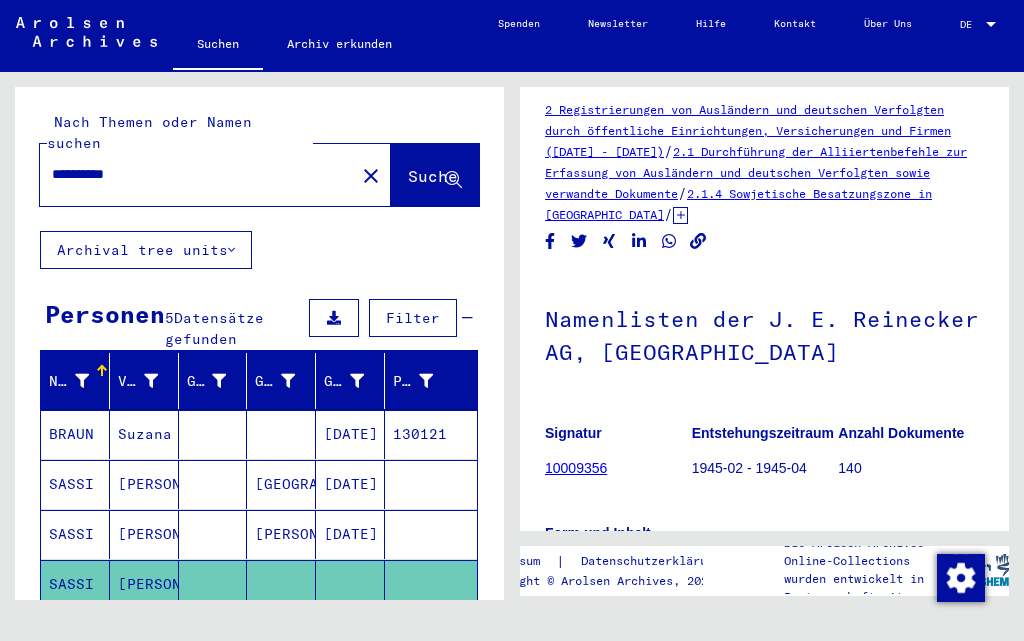 drag, startPoint x: 260, startPoint y: 162, endPoint x: 0, endPoint y: 145, distance: 260.55518 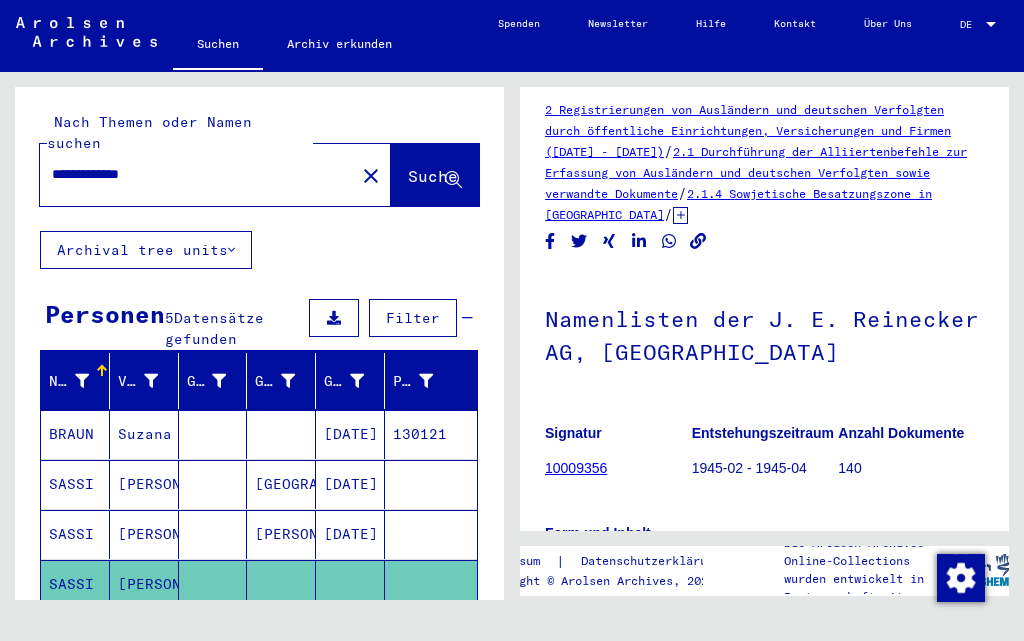 scroll, scrollTop: 0, scrollLeft: 0, axis: both 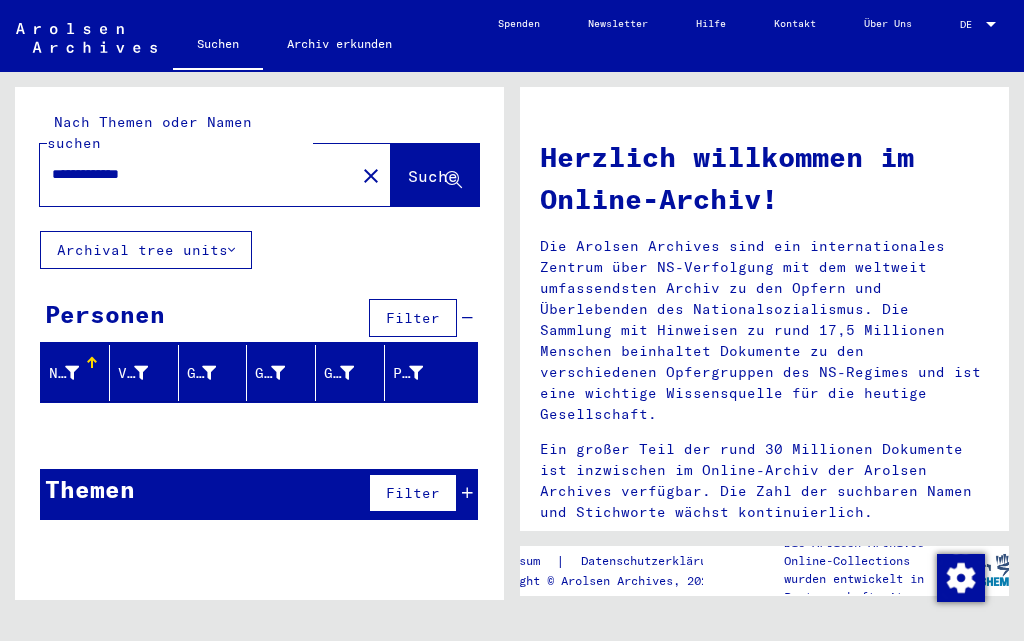 click on "**********" at bounding box center [191, 174] 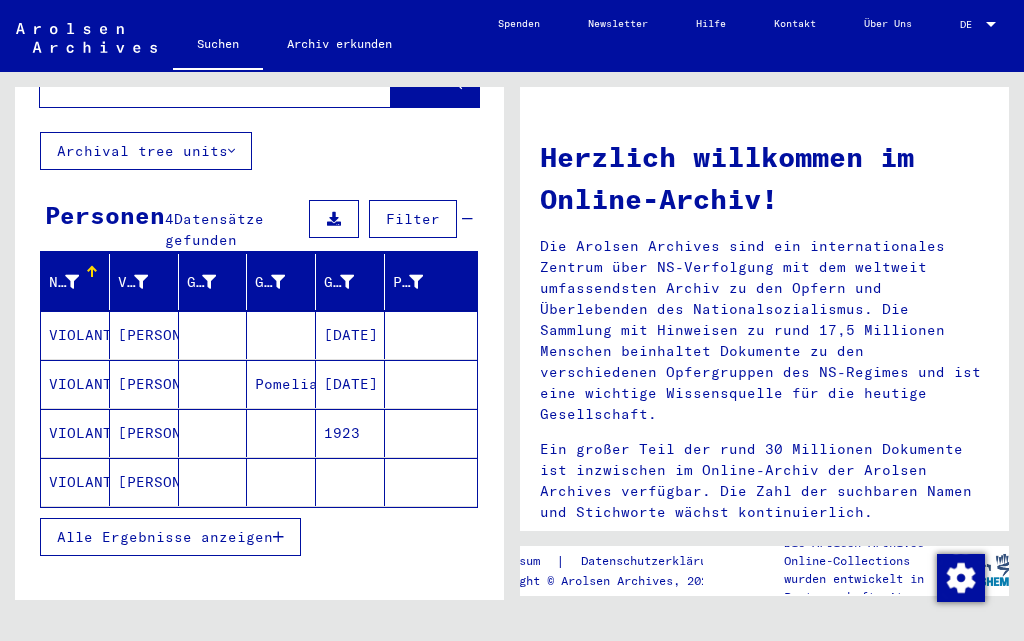 scroll, scrollTop: 100, scrollLeft: 0, axis: vertical 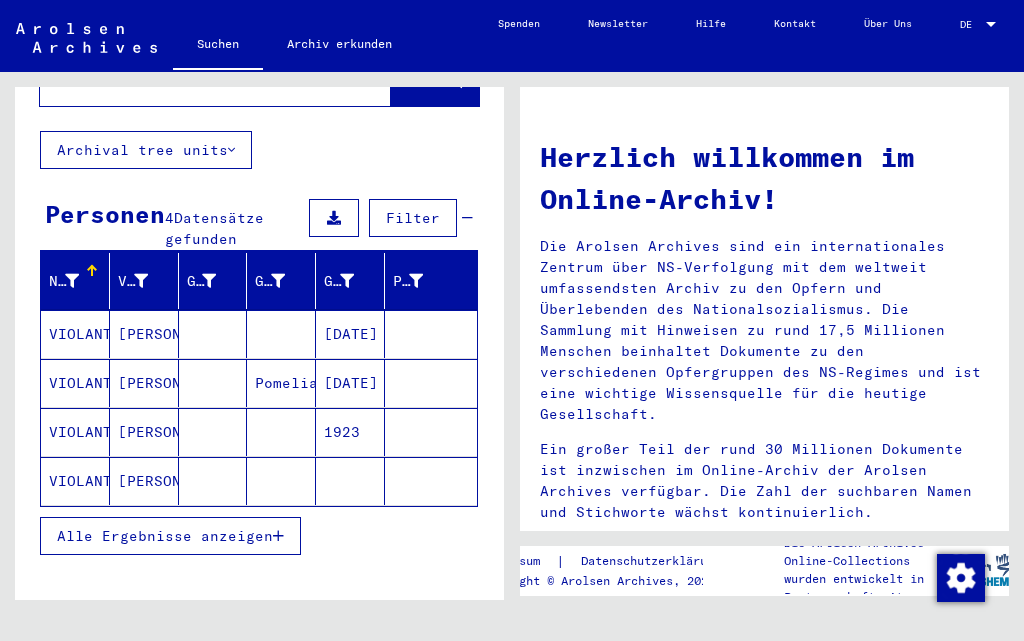 click on "Alle Ergebnisse anzeigen" at bounding box center [165, 536] 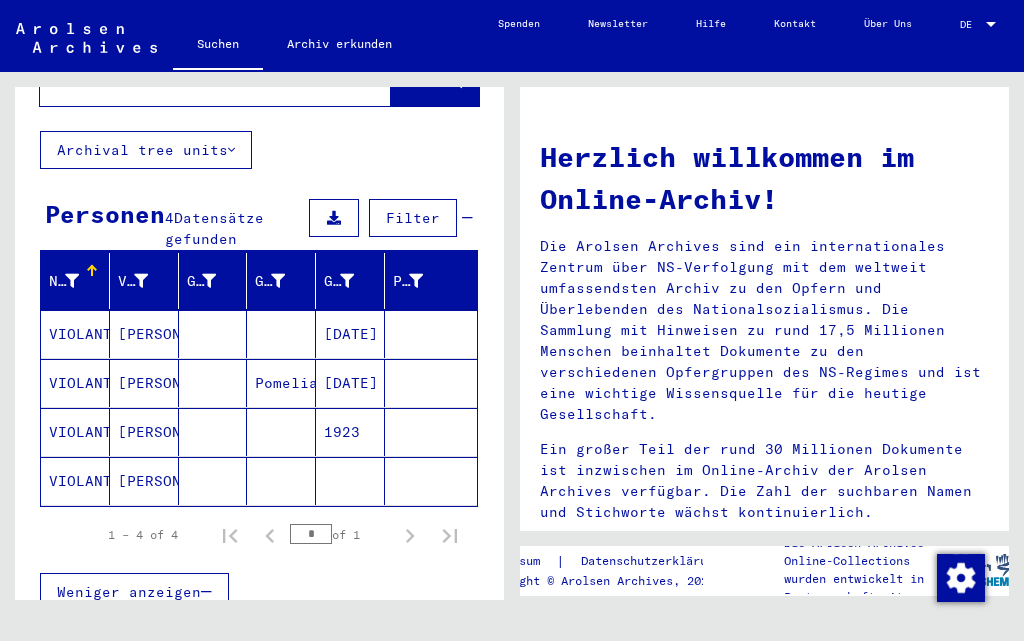 click on "VIOLANTE" 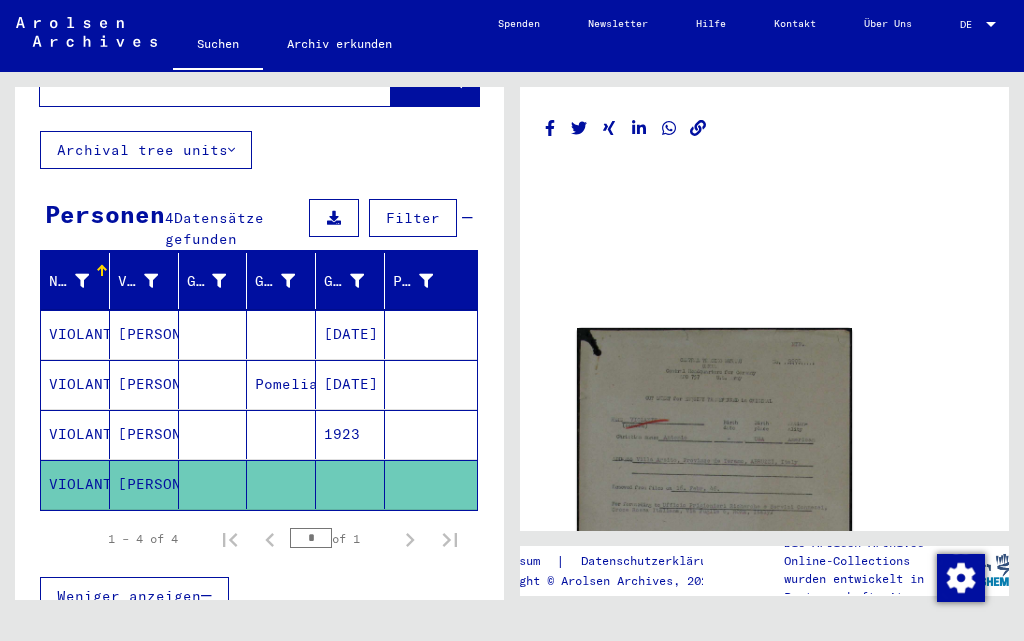 scroll, scrollTop: 0, scrollLeft: 0, axis: both 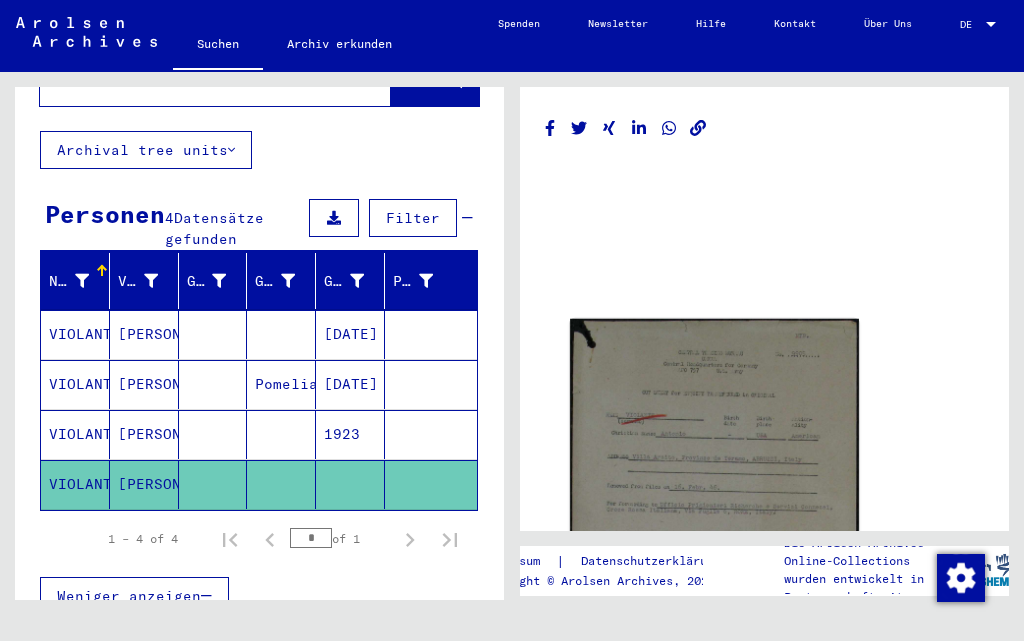 click 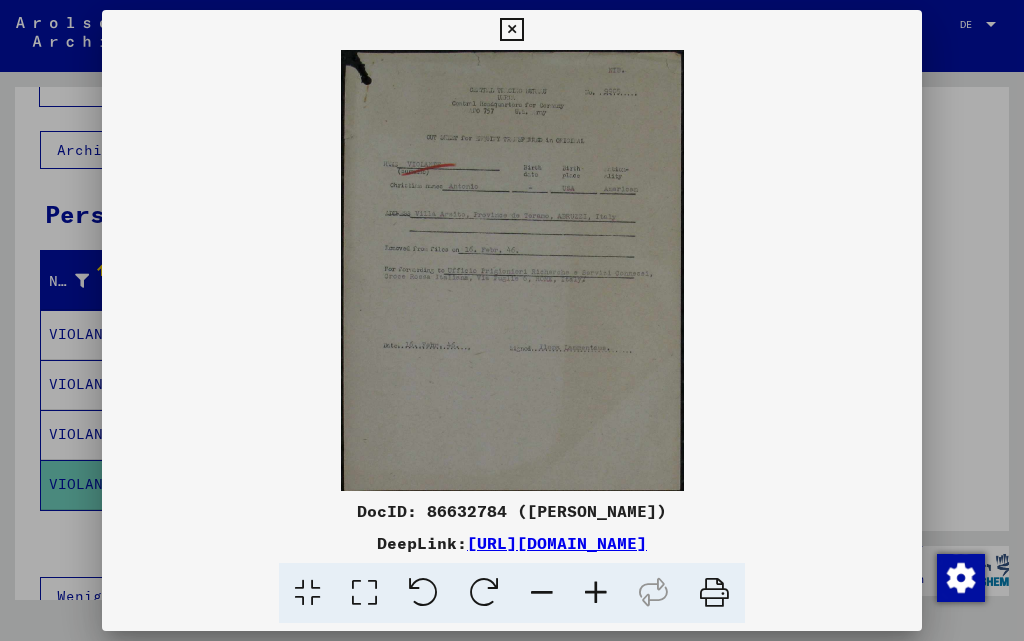 click at bounding box center (596, 593) 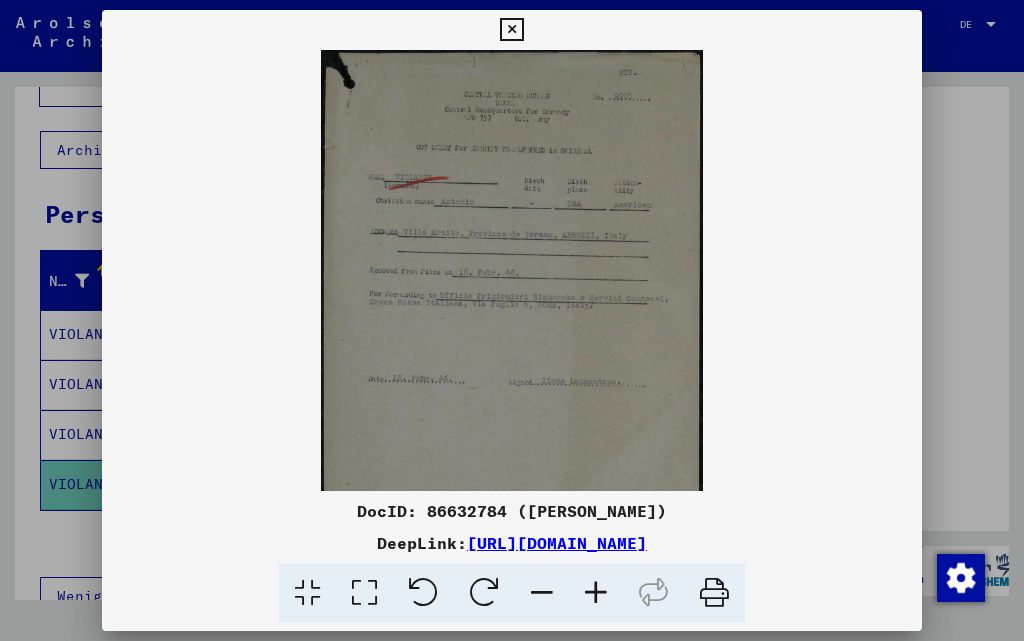 click at bounding box center [596, 593] 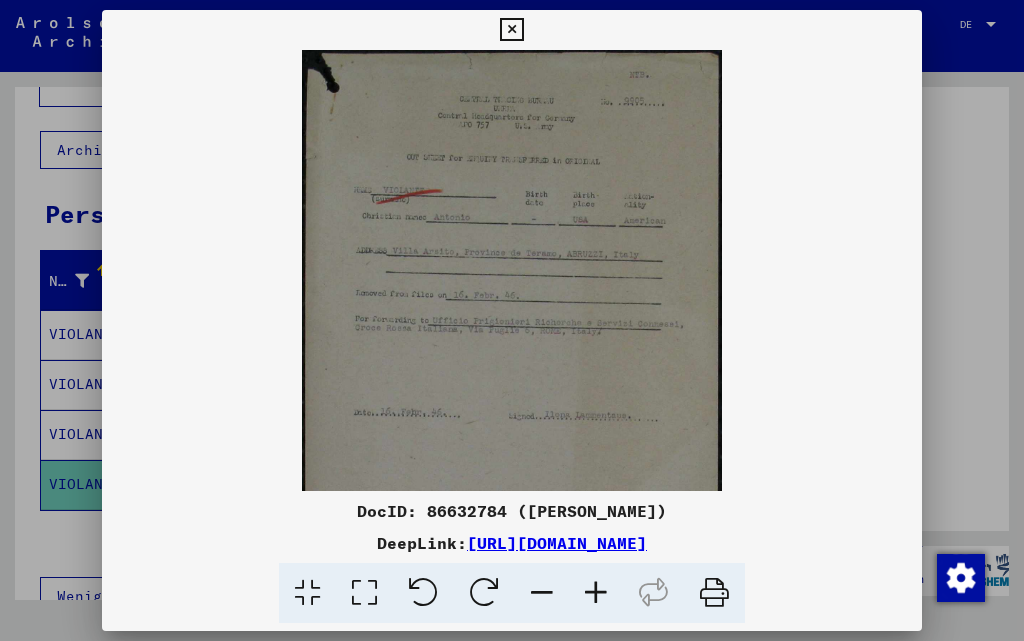 click at bounding box center (596, 593) 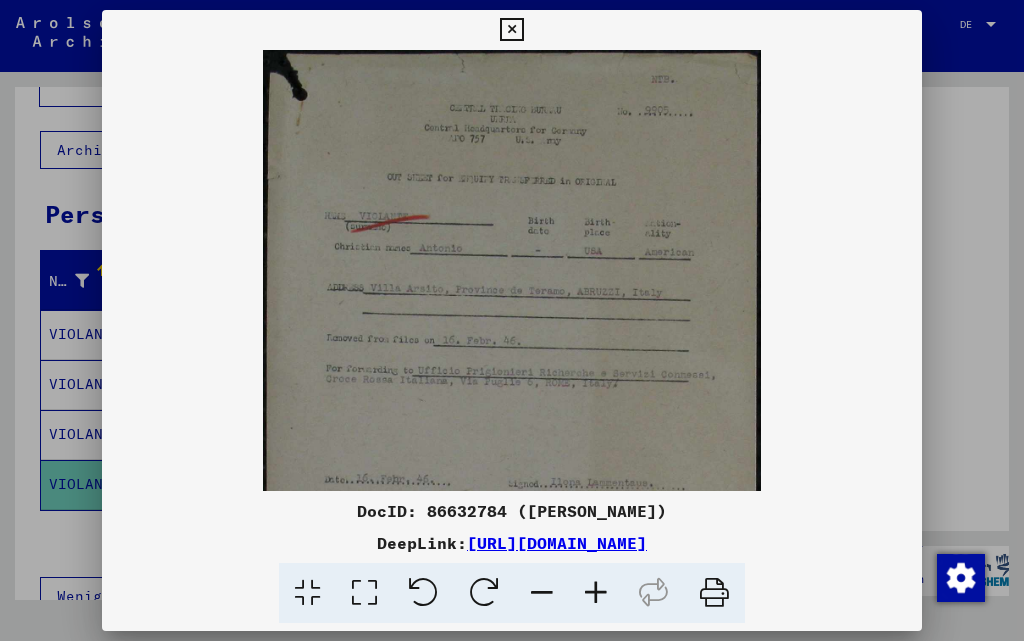 click at bounding box center [596, 593] 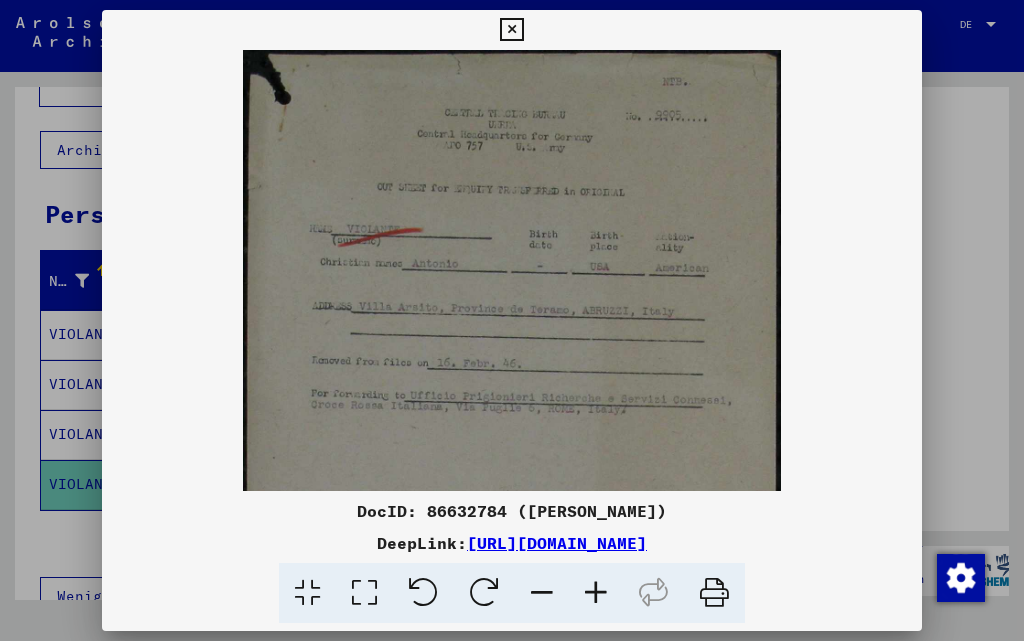 click at bounding box center [596, 593] 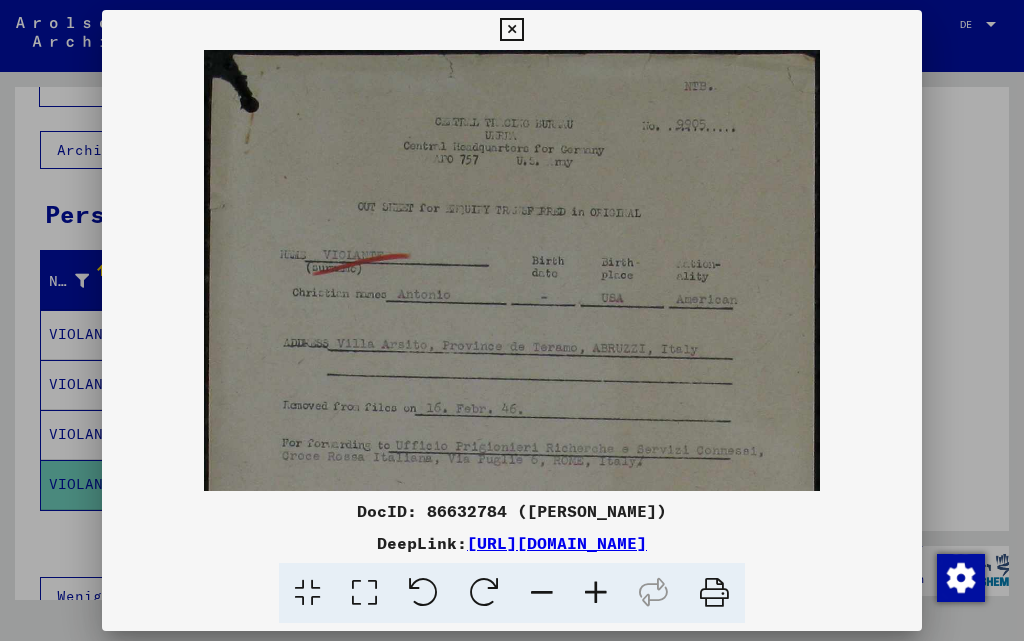 click at bounding box center [596, 593] 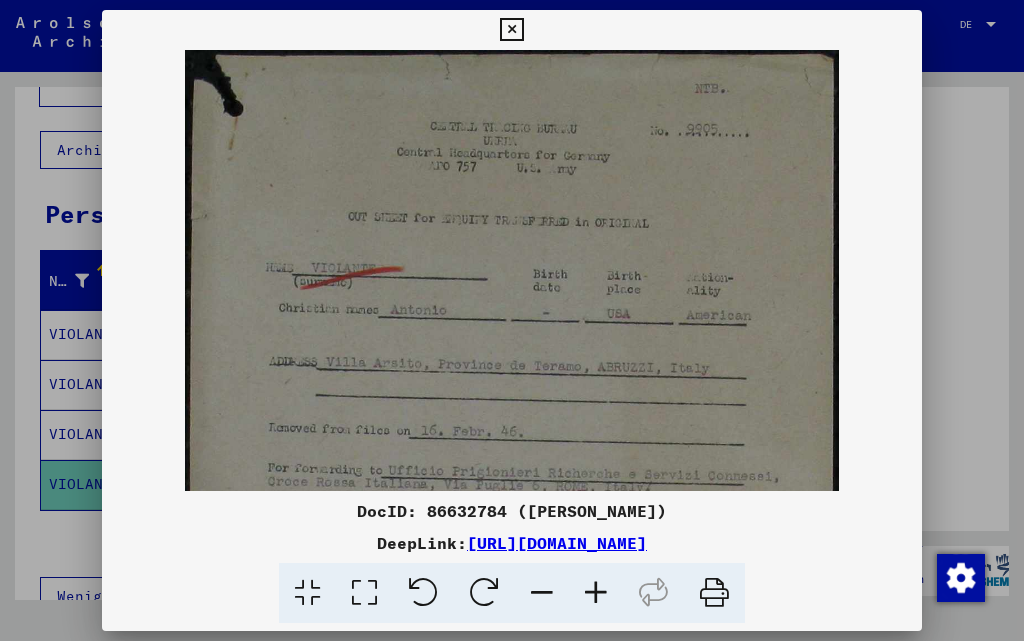 click at bounding box center (596, 593) 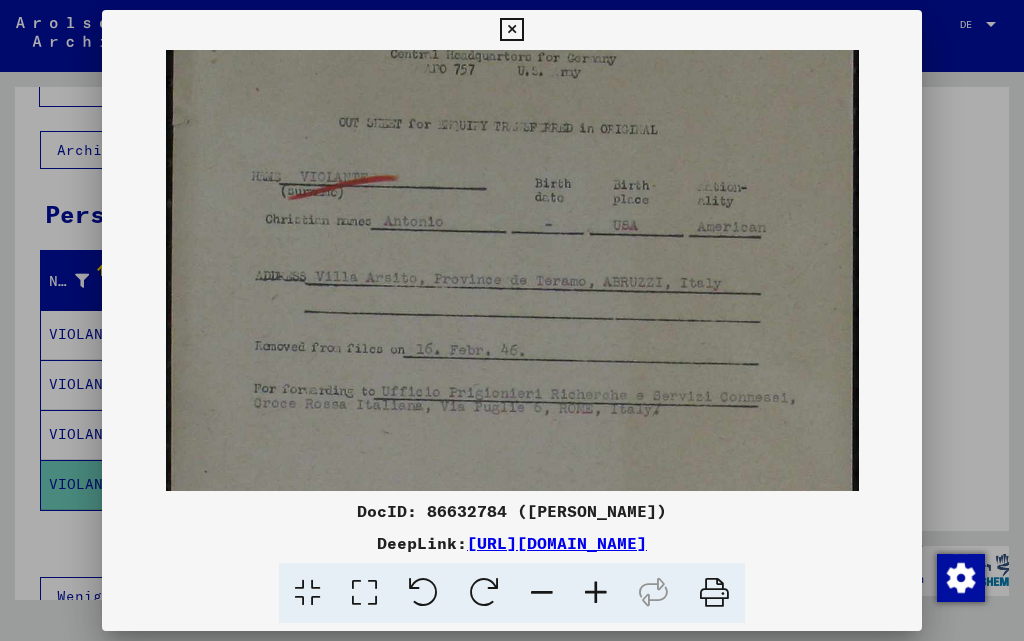 scroll, scrollTop: 119, scrollLeft: 0, axis: vertical 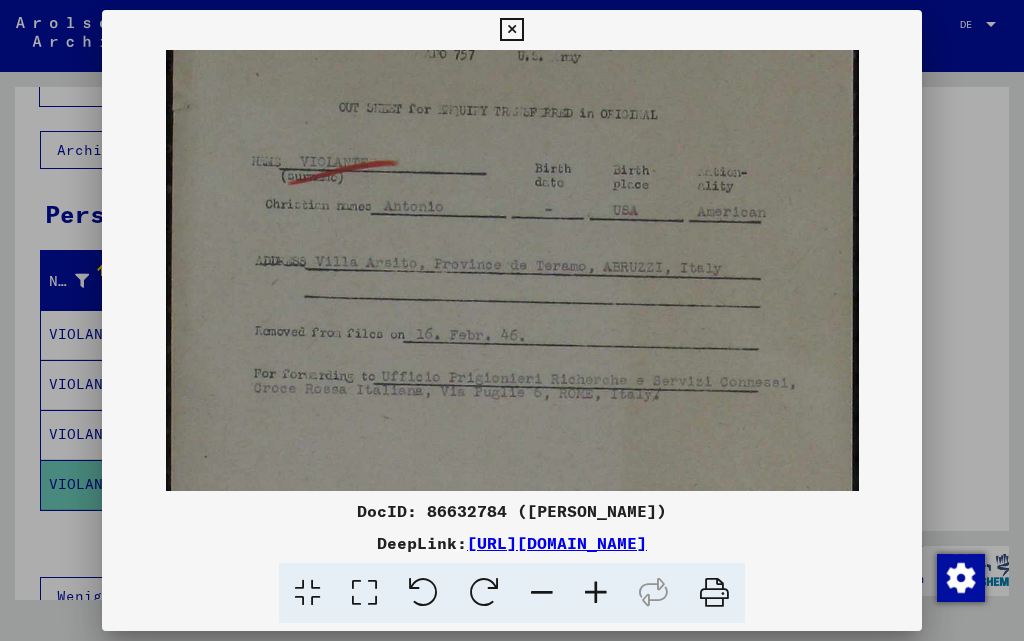 drag, startPoint x: 588, startPoint y: 429, endPoint x: 585, endPoint y: 310, distance: 119.03781 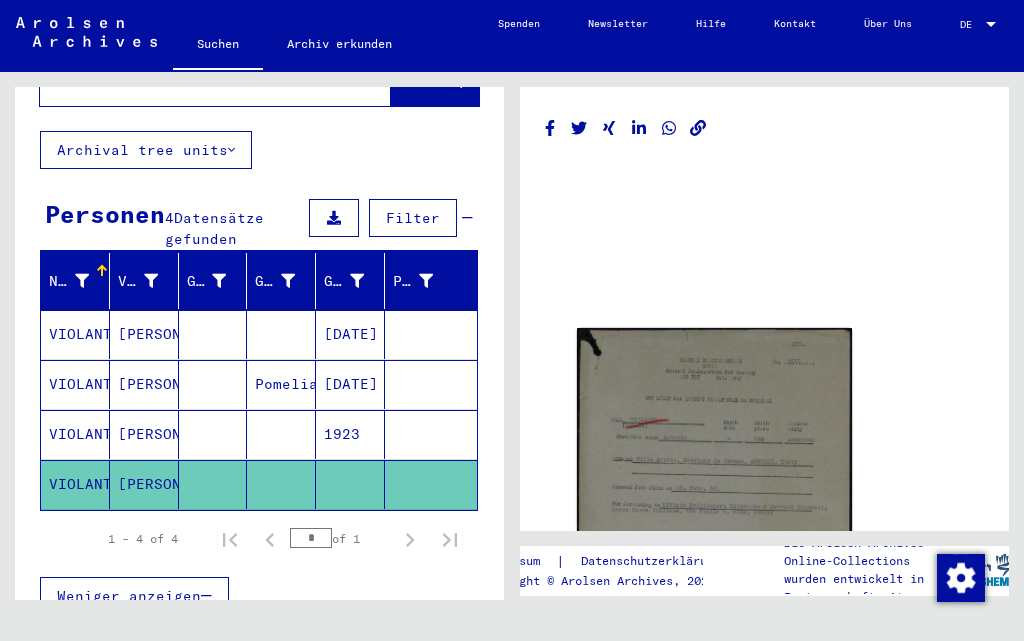click on "VIOLANTE" at bounding box center [75, 484] 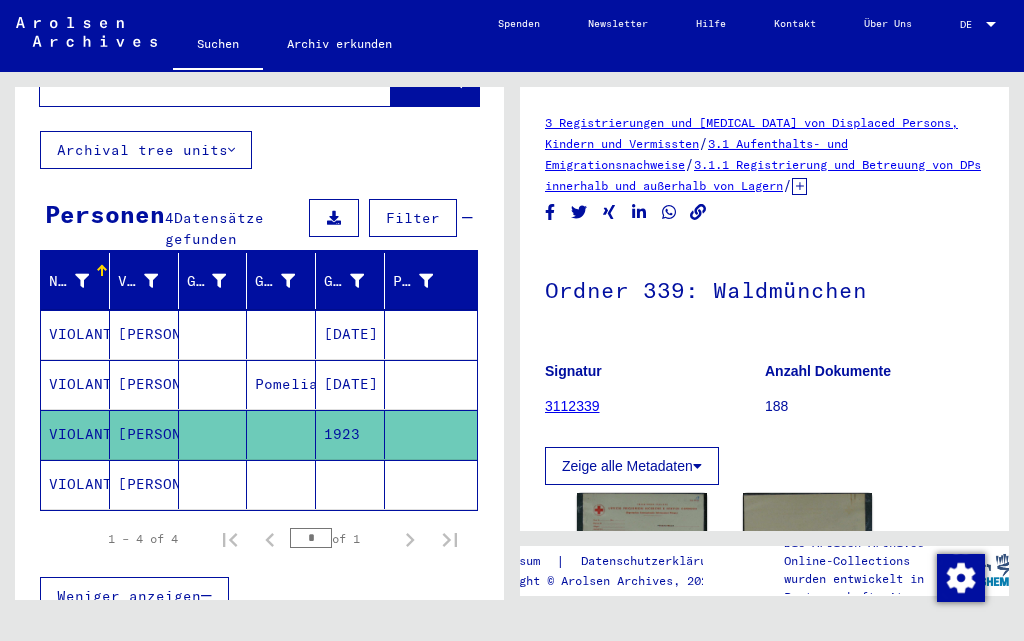 scroll, scrollTop: 0, scrollLeft: 0, axis: both 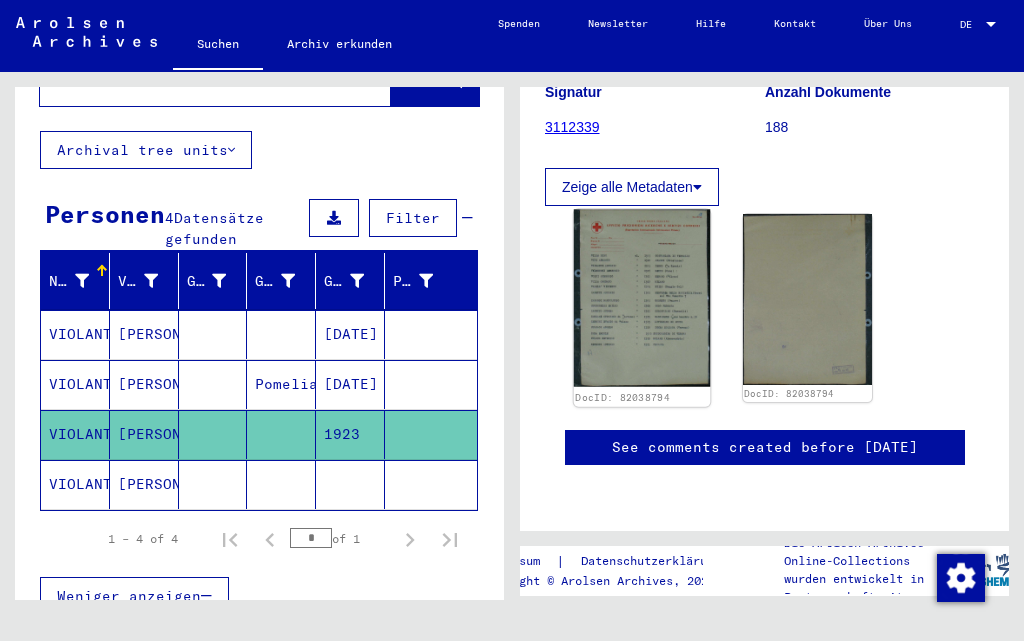 click 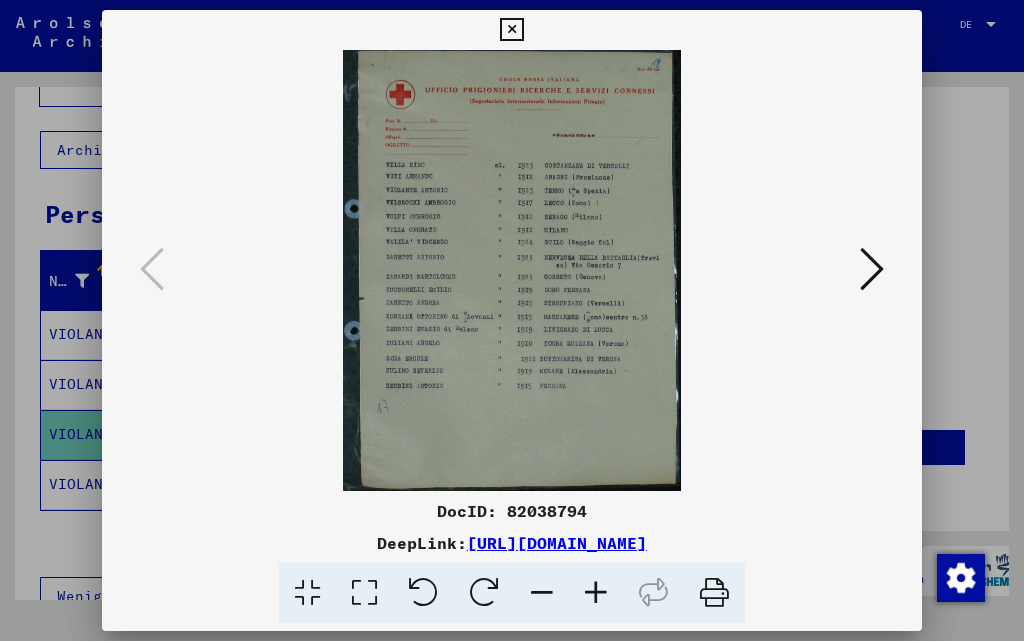 scroll, scrollTop: 379, scrollLeft: 0, axis: vertical 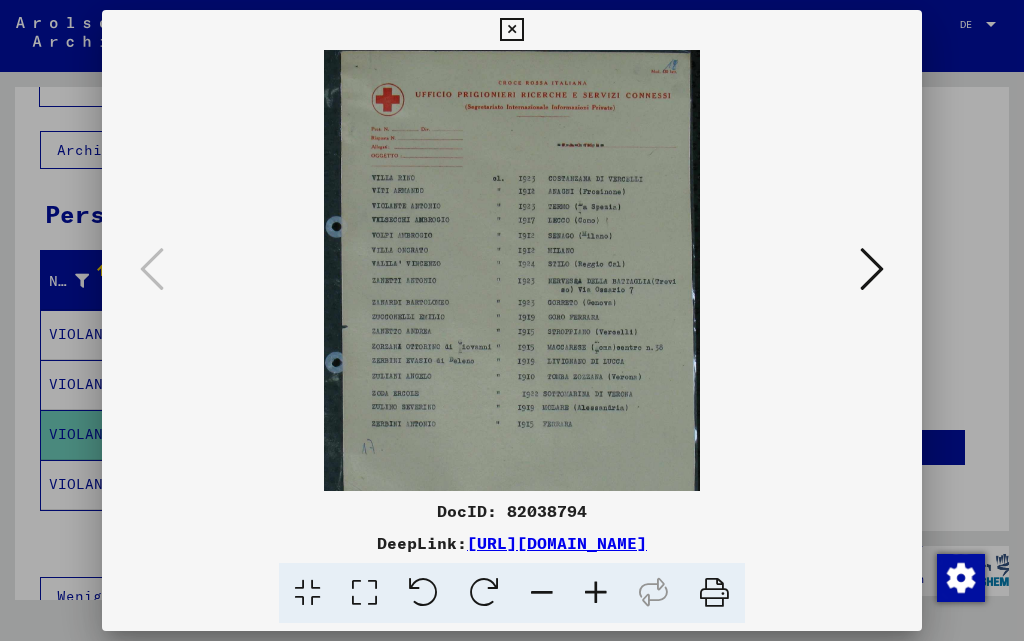 click at bounding box center (596, 593) 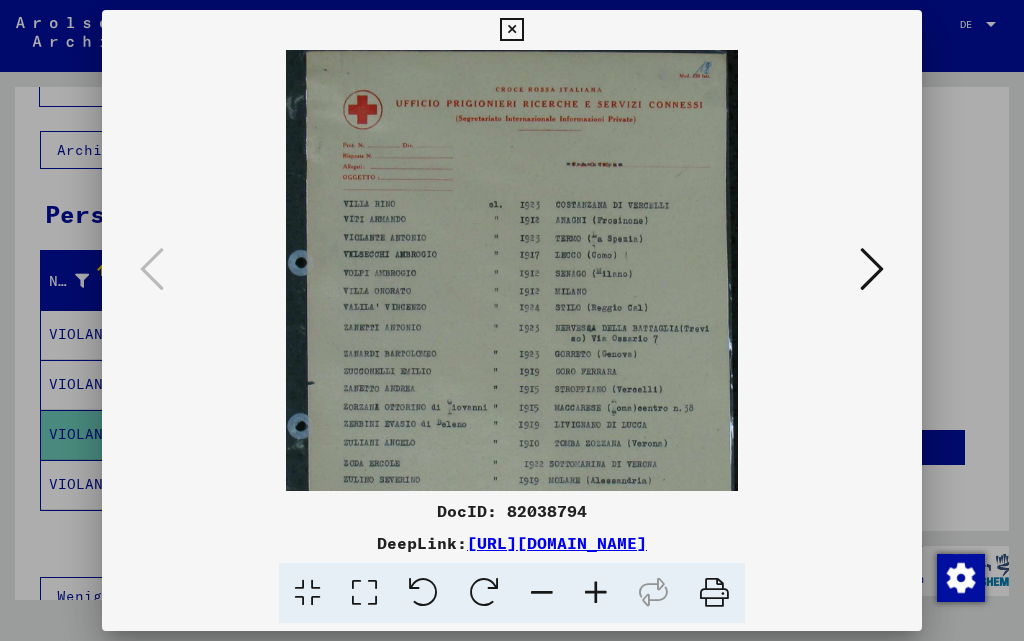 click at bounding box center (596, 593) 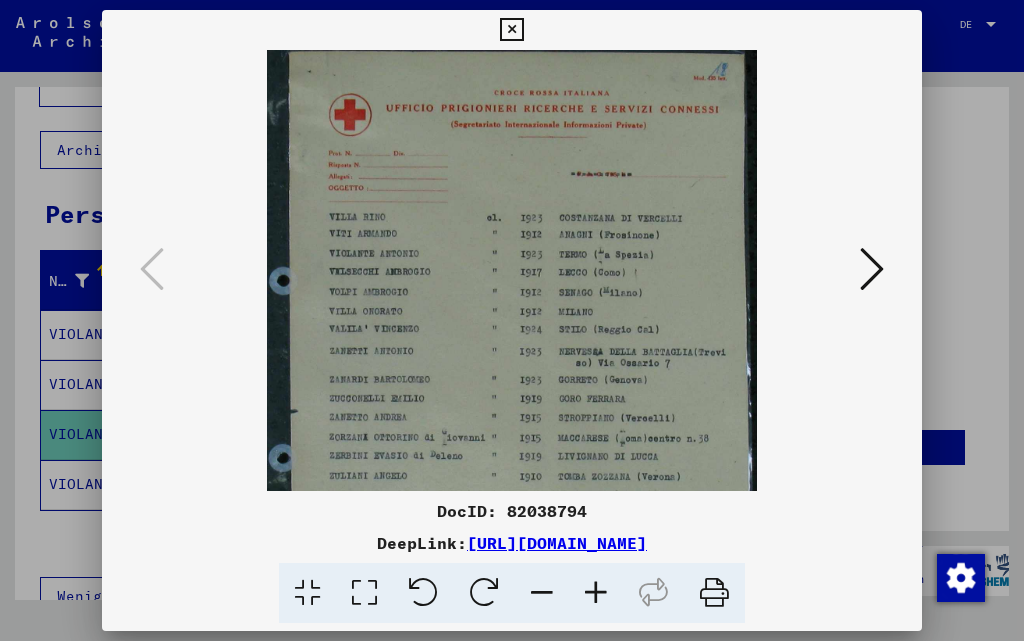 click at bounding box center (596, 593) 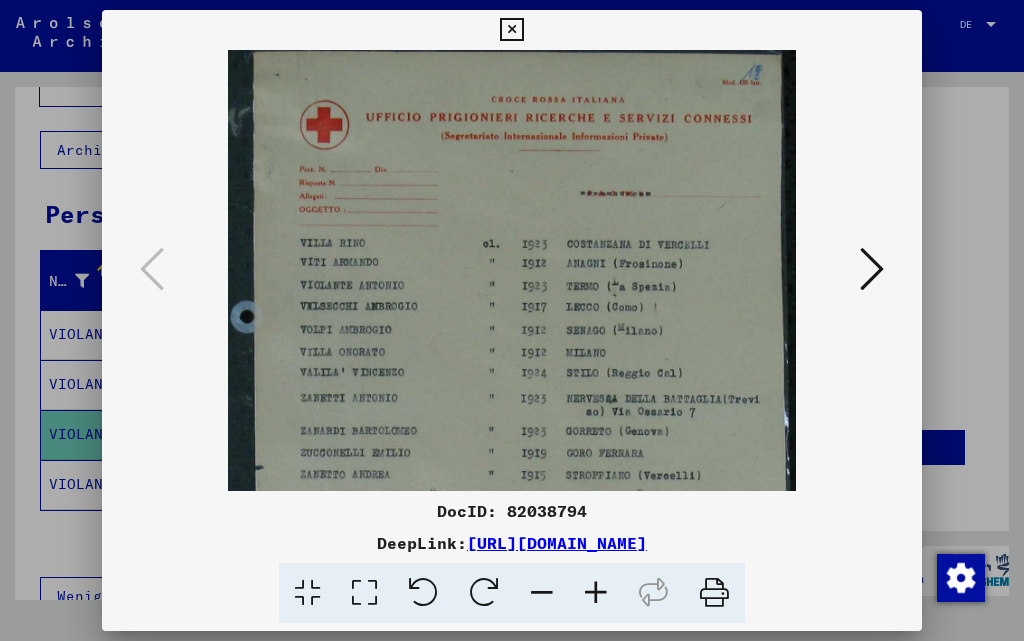 click at bounding box center [596, 593] 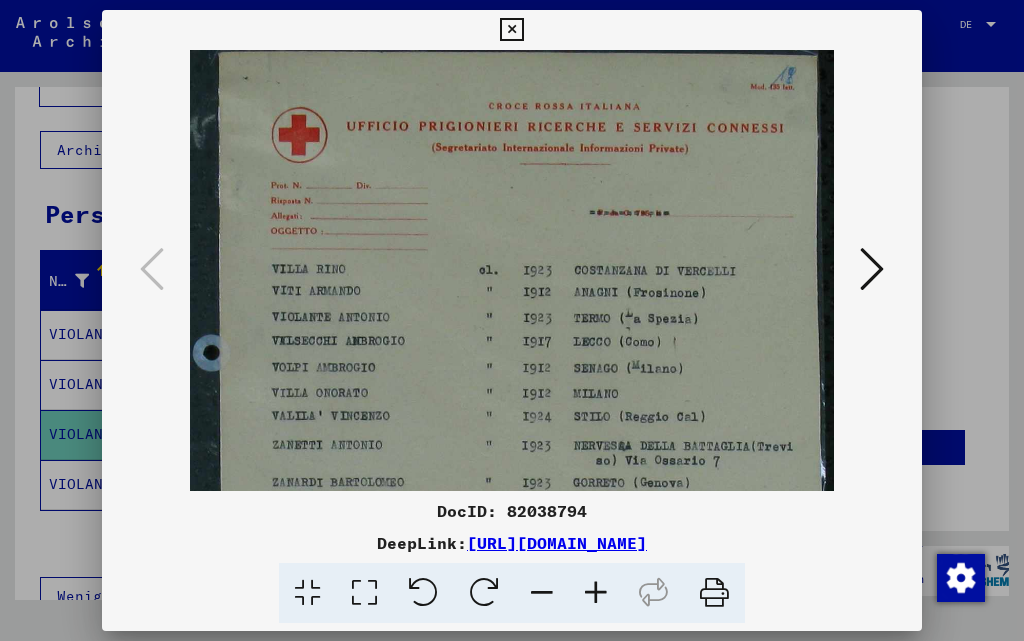 click at bounding box center [511, 30] 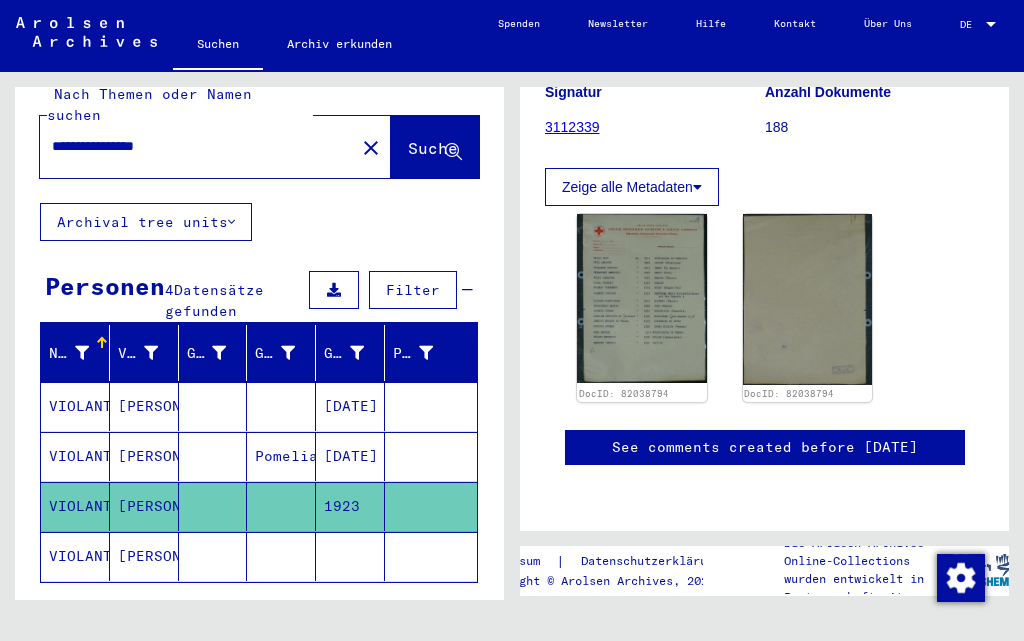 scroll, scrollTop: 0, scrollLeft: 0, axis: both 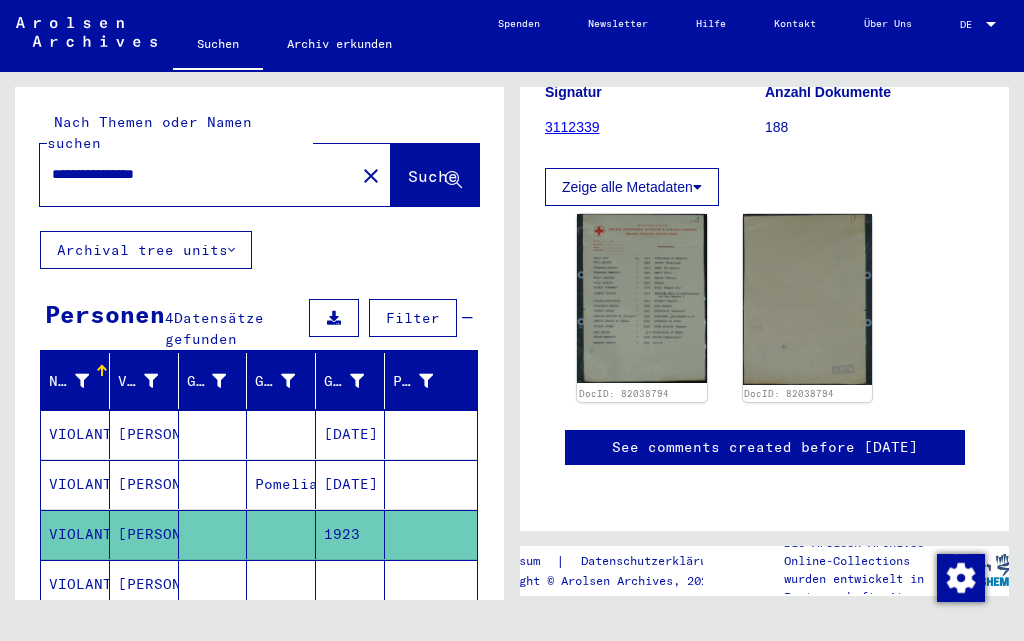 click on "**********" at bounding box center (197, 174) 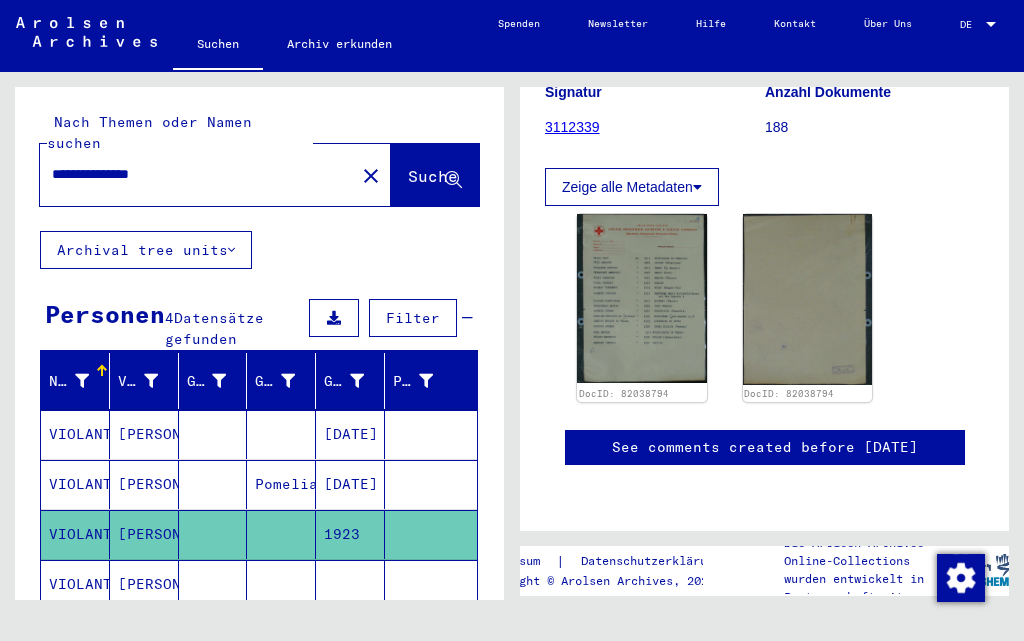 scroll, scrollTop: 0, scrollLeft: 0, axis: both 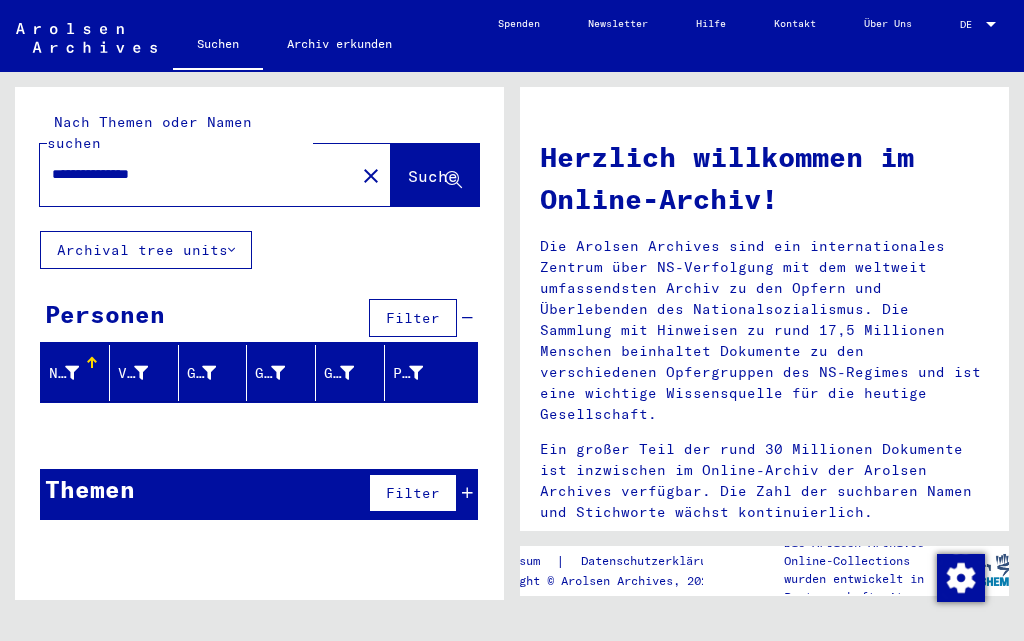 drag, startPoint x: 206, startPoint y: 150, endPoint x: 0, endPoint y: 174, distance: 207.39334 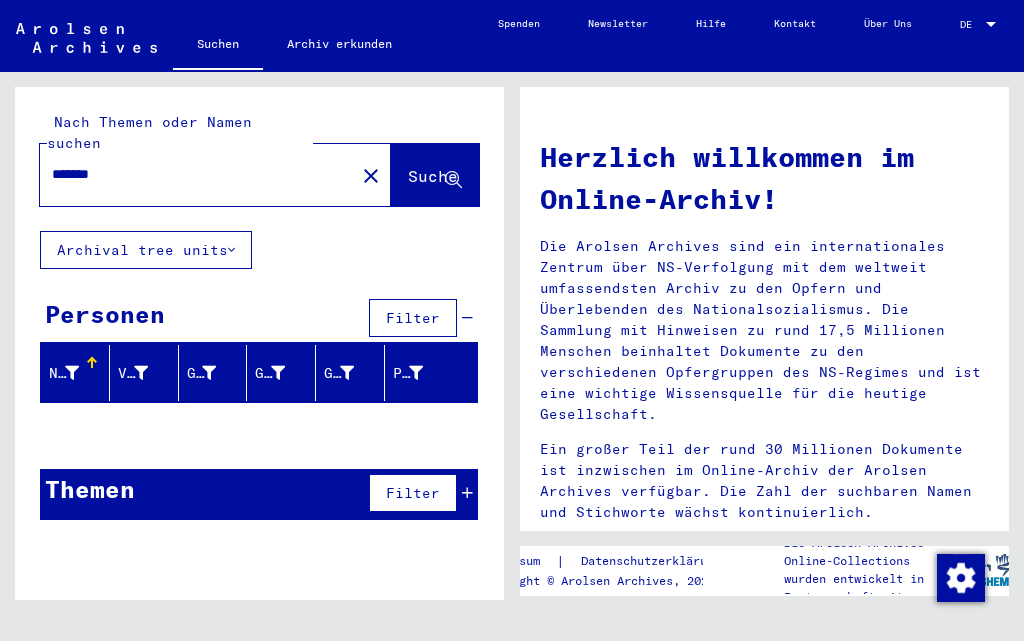 drag, startPoint x: 23, startPoint y: 150, endPoint x: 0, endPoint y: 134, distance: 28.01785 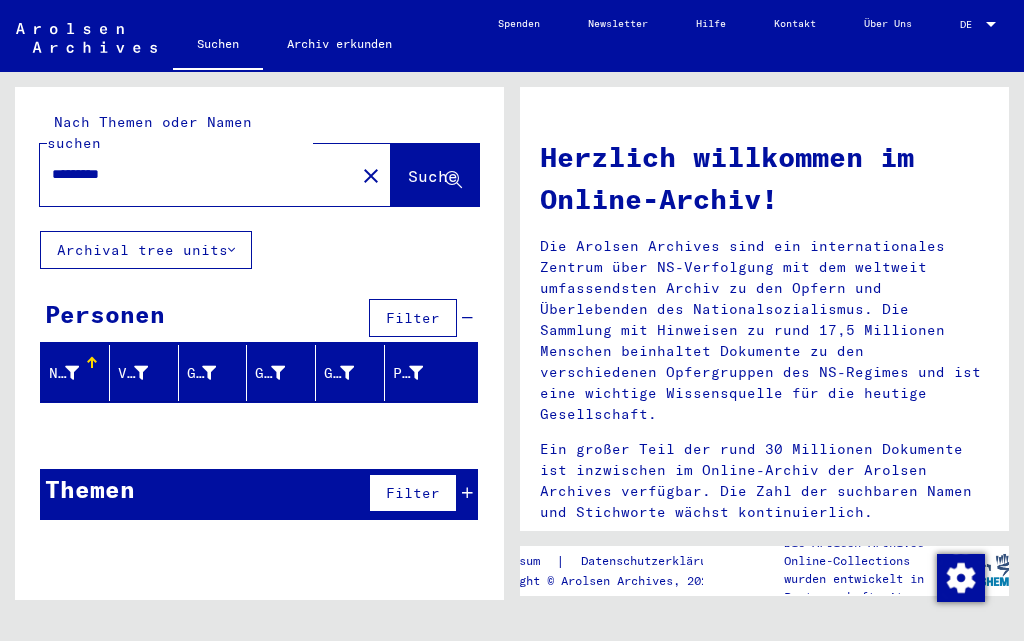 click on "*********" at bounding box center (191, 174) 